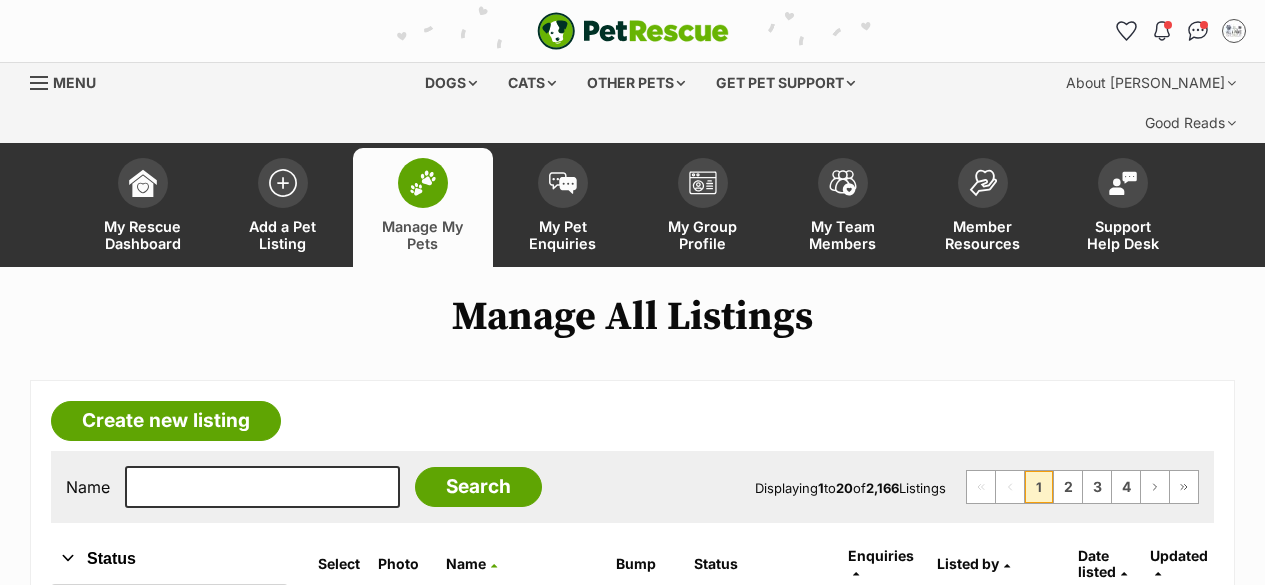 scroll, scrollTop: 0, scrollLeft: 0, axis: both 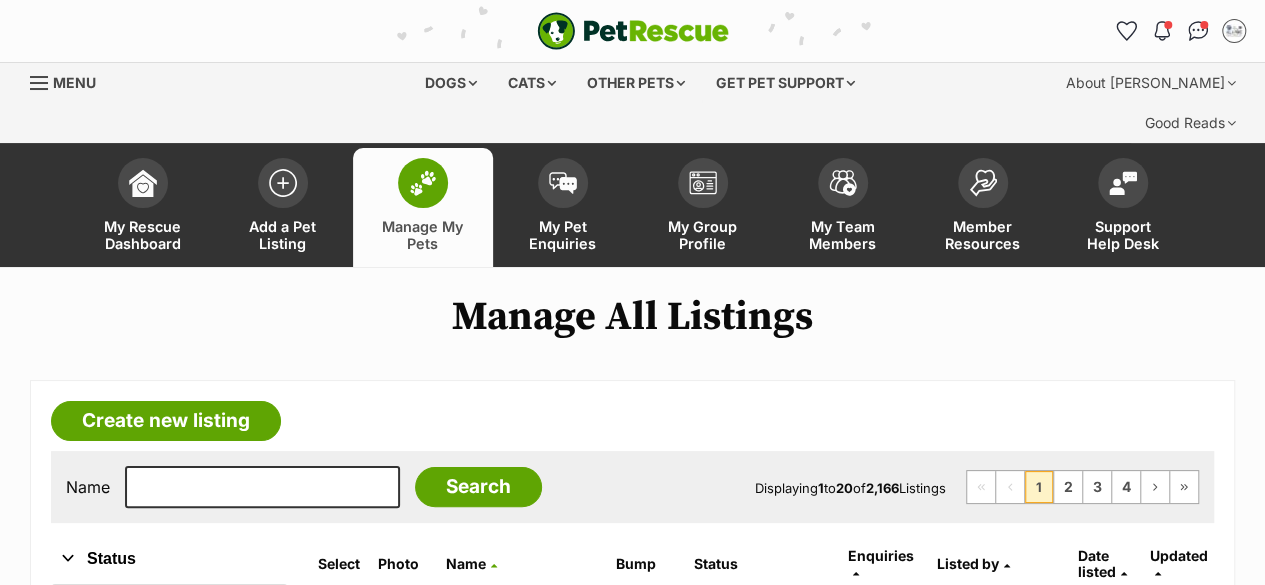 click on "Create new listing" at bounding box center [166, 421] 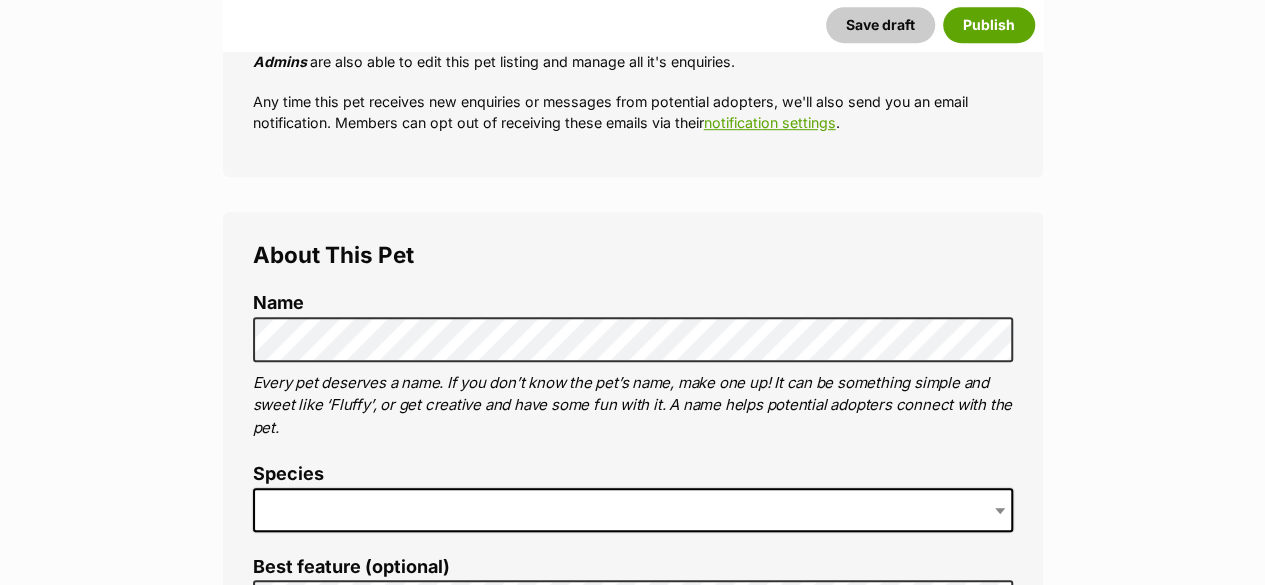 scroll, scrollTop: 600, scrollLeft: 0, axis: vertical 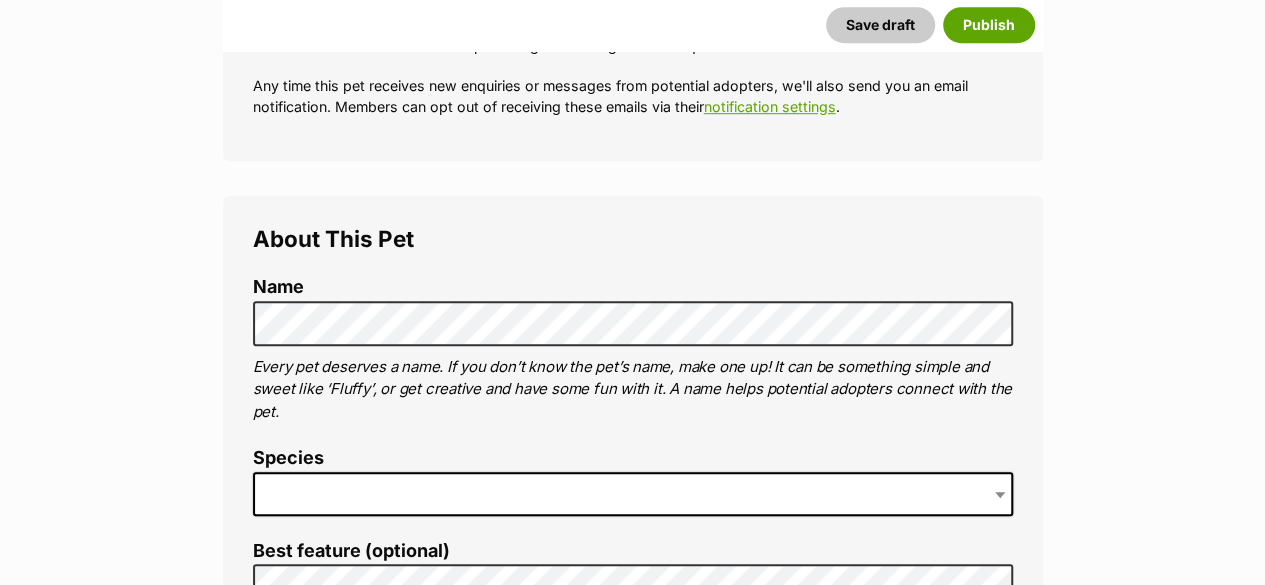 click at bounding box center [633, 494] 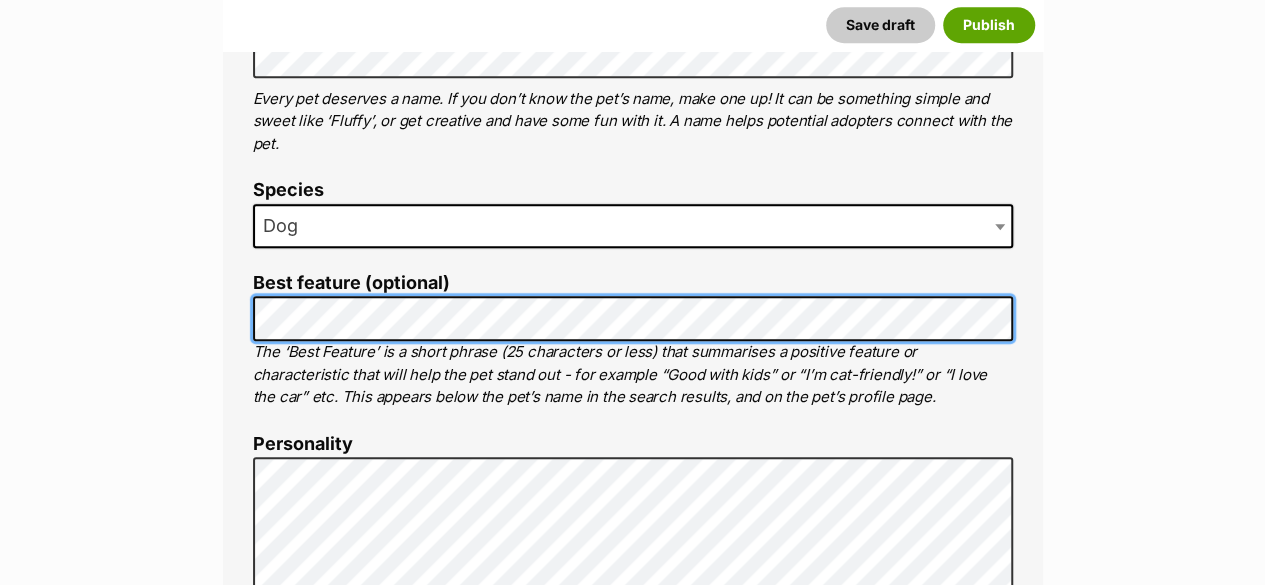 scroll, scrollTop: 900, scrollLeft: 0, axis: vertical 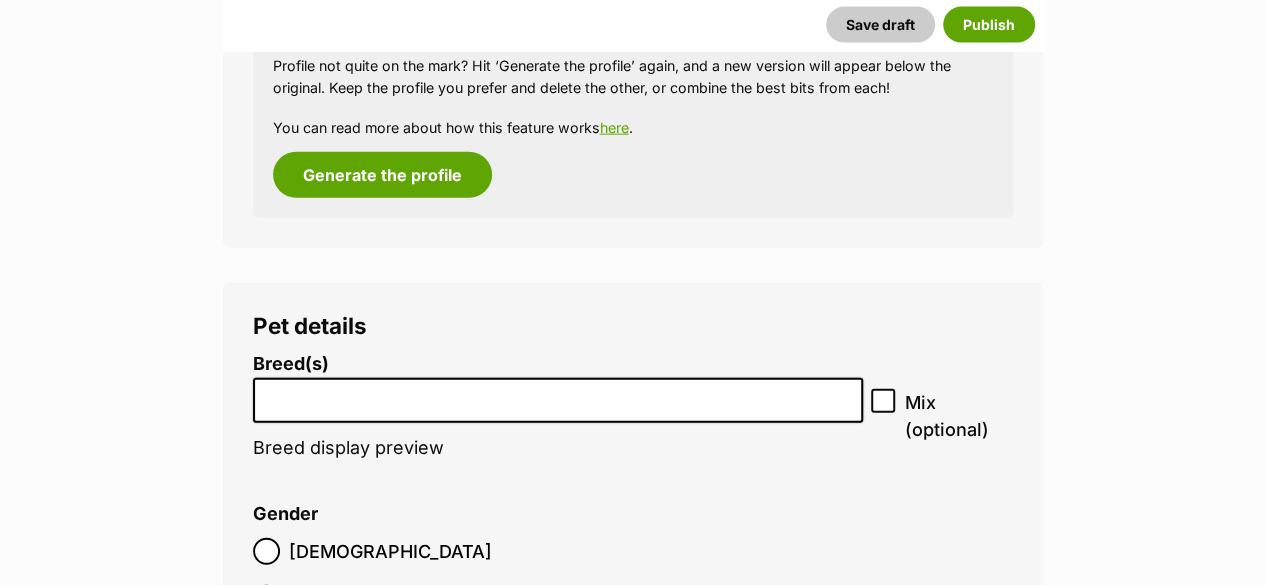click at bounding box center (558, 395) 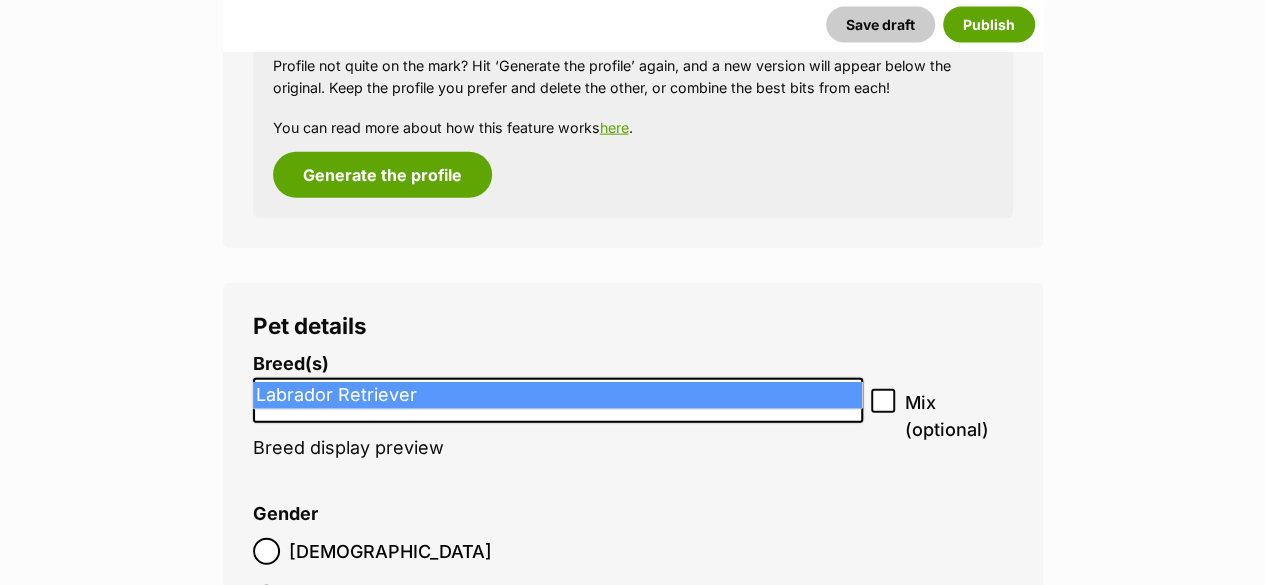 type on "Labr" 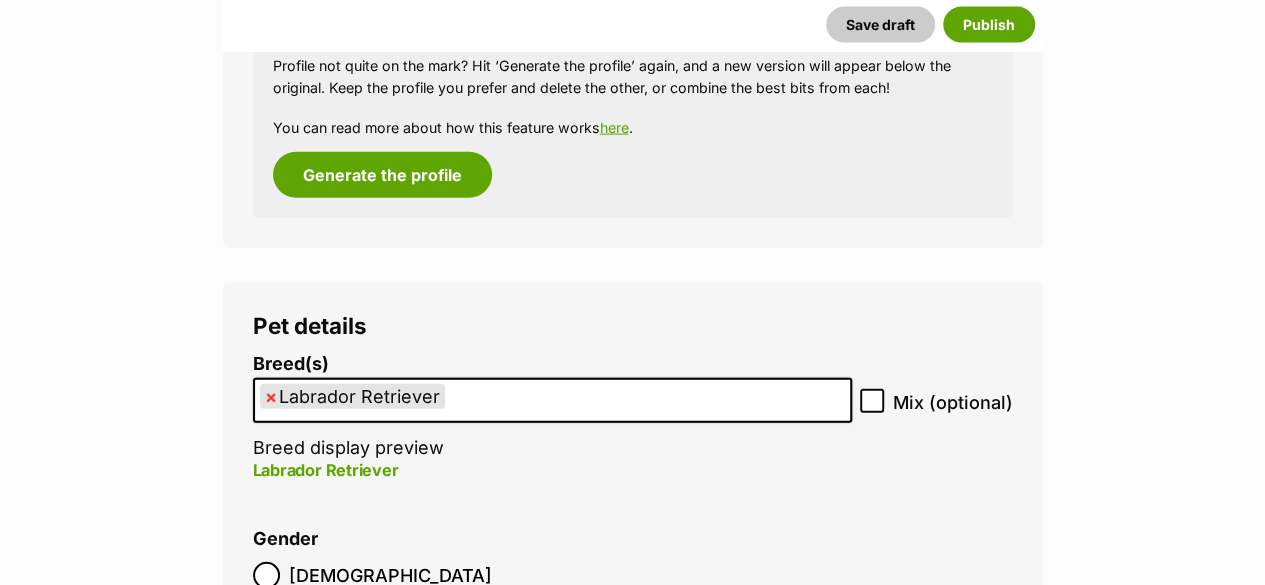 click on "× Labrador Retriever" at bounding box center [552, 400] 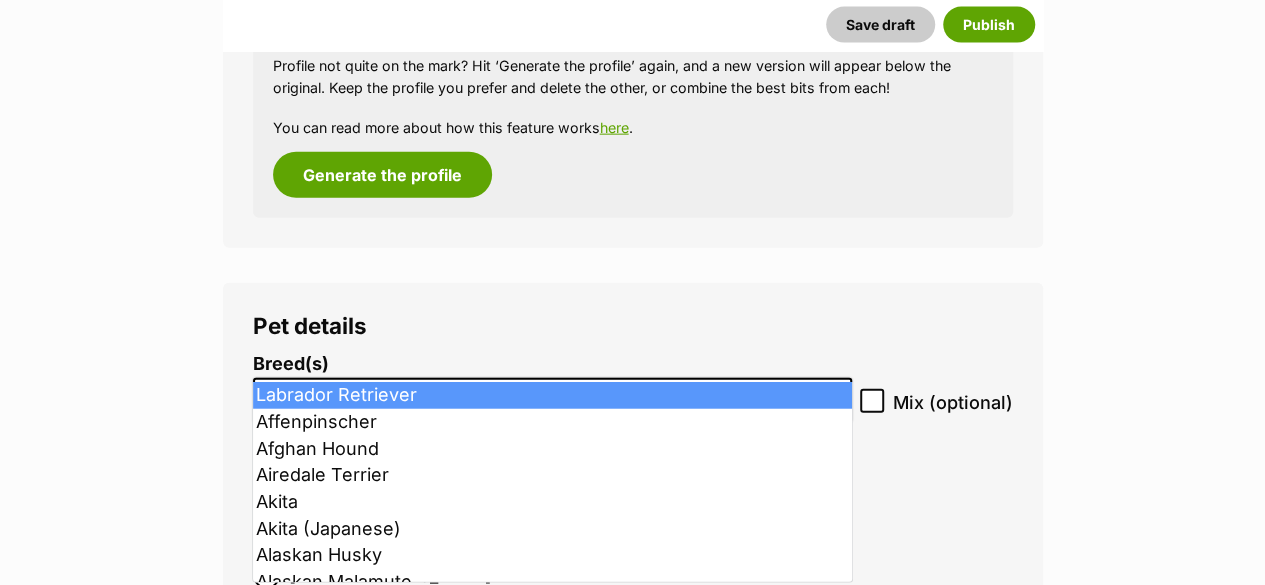 click on "× Labrador Retriever" at bounding box center (552, 400) 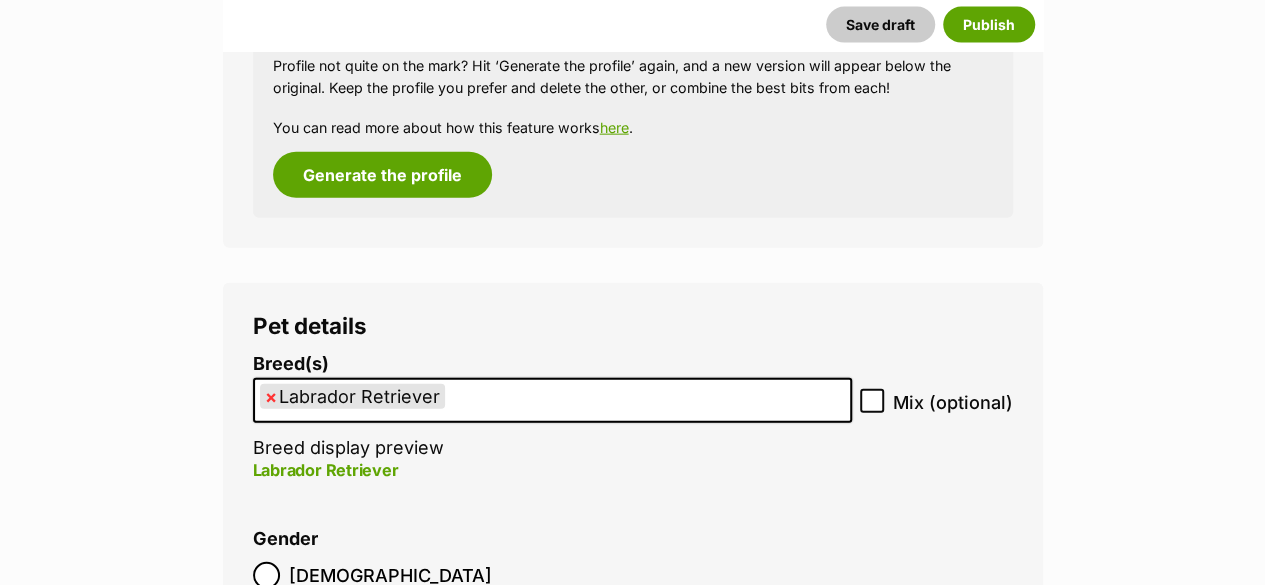 click on "× Labrador Retriever" at bounding box center (552, 400) 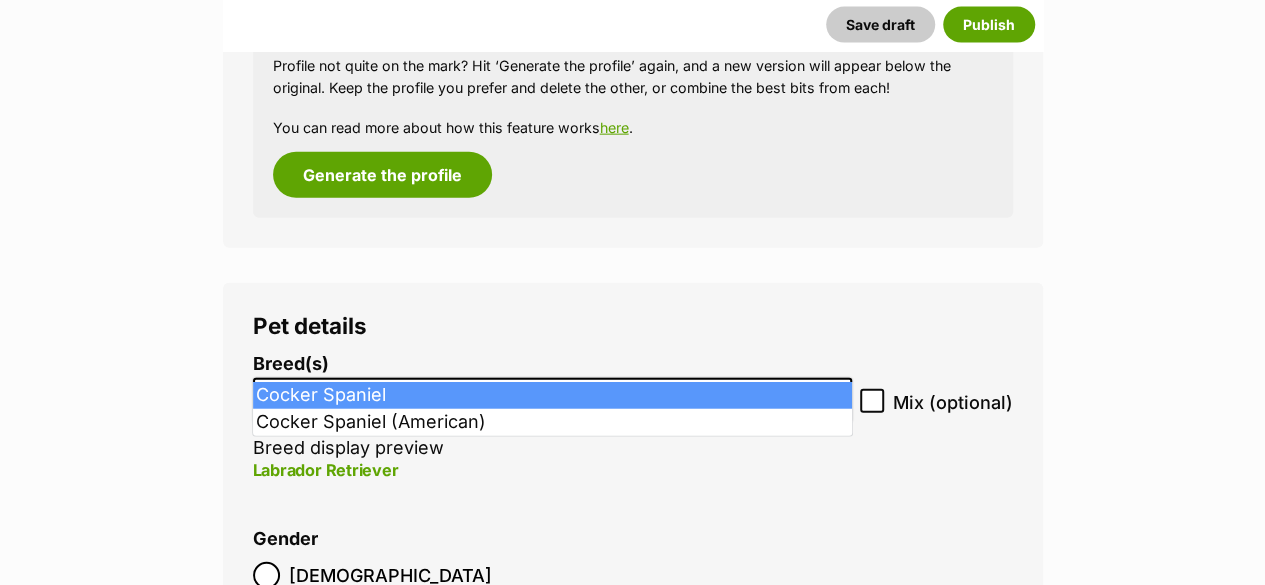 type on "Coc" 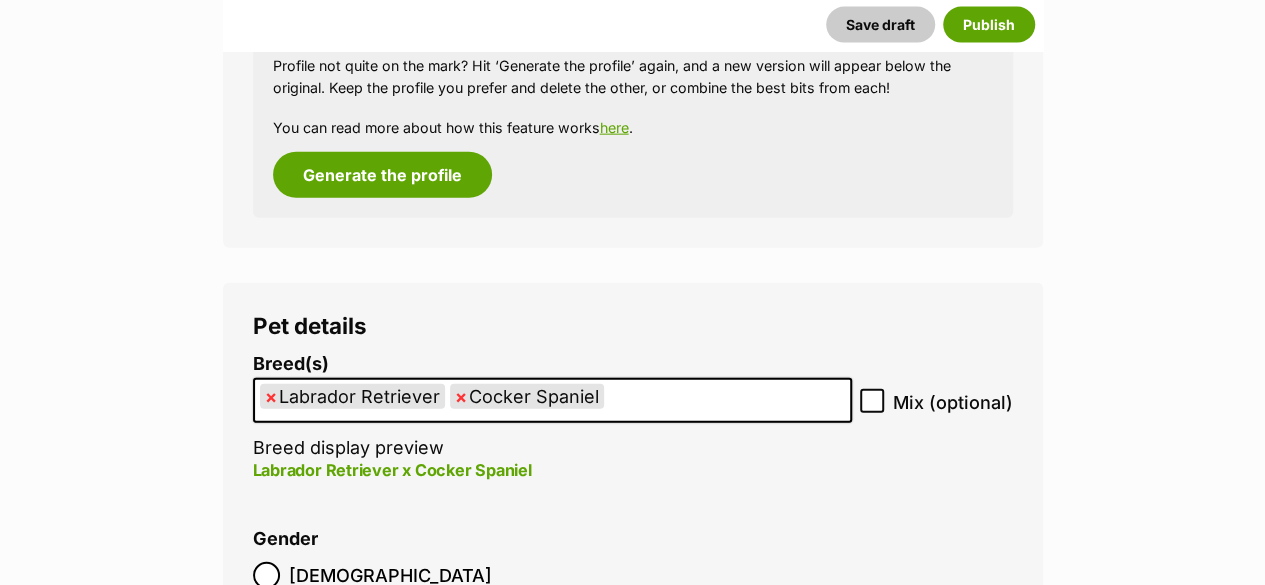 drag, startPoint x: 501, startPoint y: 359, endPoint x: 257, endPoint y: 362, distance: 244.01845 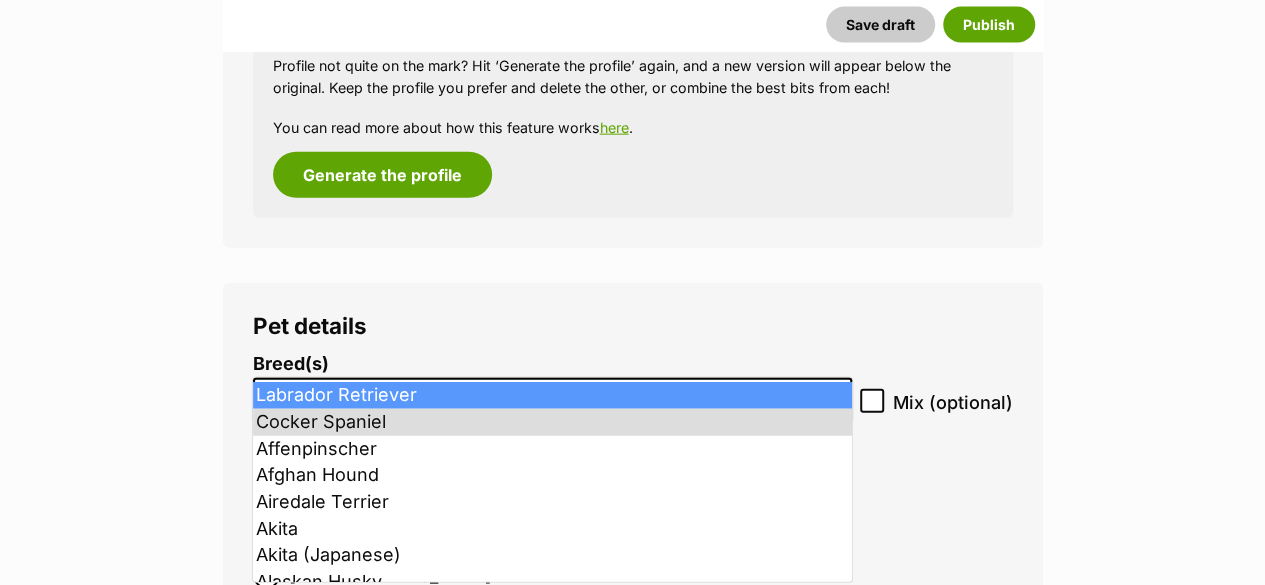 drag, startPoint x: 285, startPoint y: 367, endPoint x: 736, endPoint y: 335, distance: 452.13382 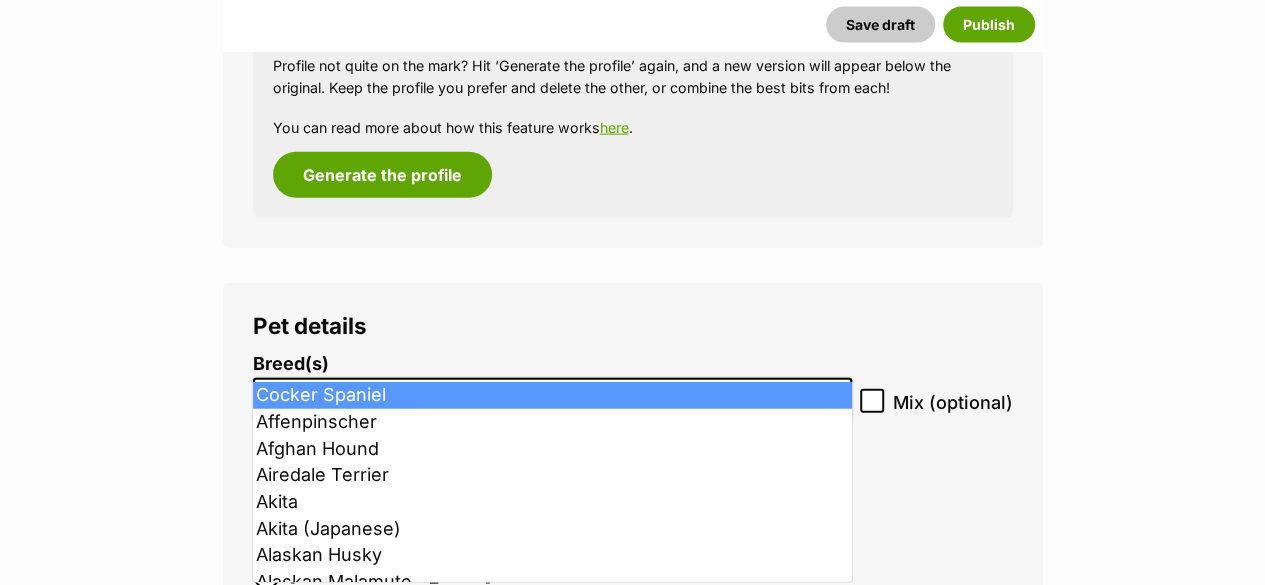 click on "× Cocker Spaniel" at bounding box center [552, 400] 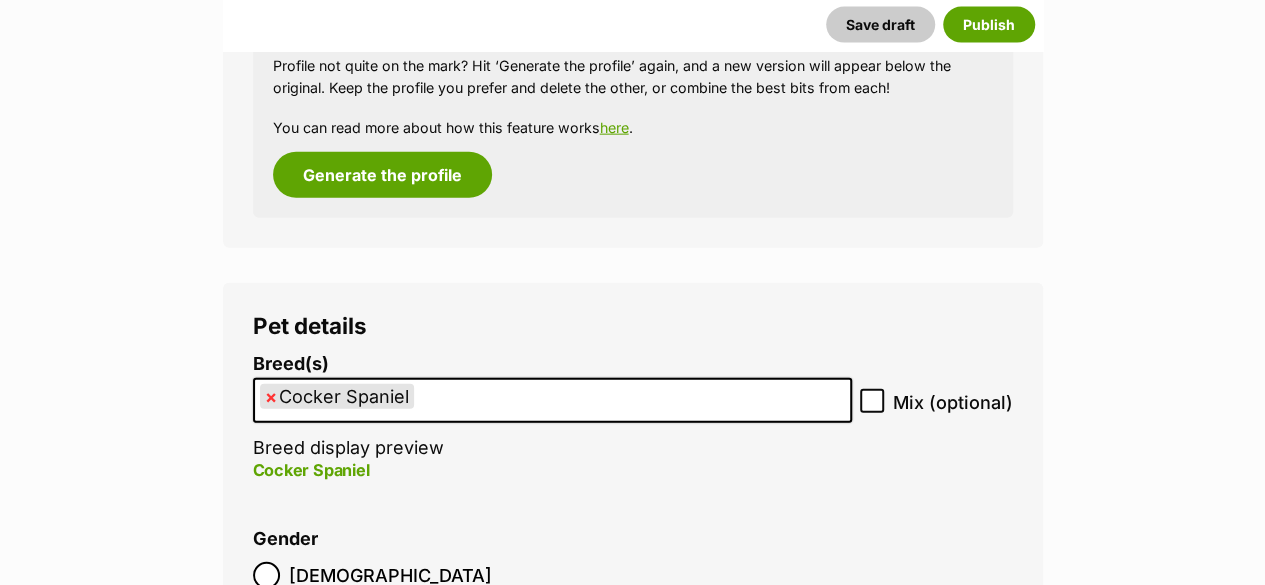 click on "× Cocker Spaniel" at bounding box center [552, 400] 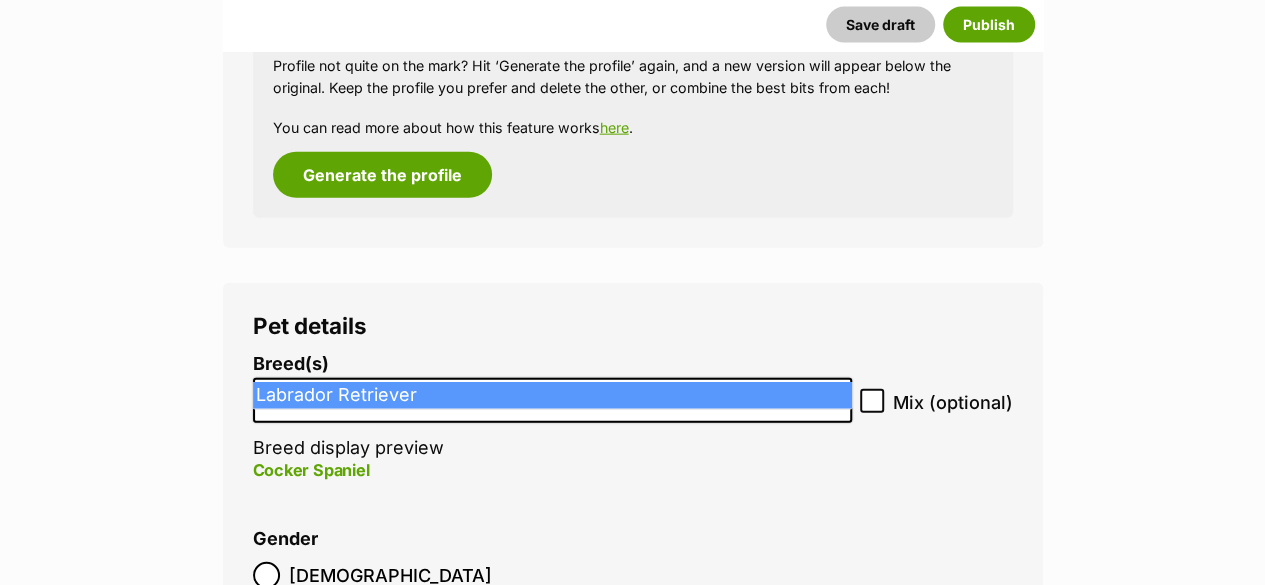 type on "LAb" 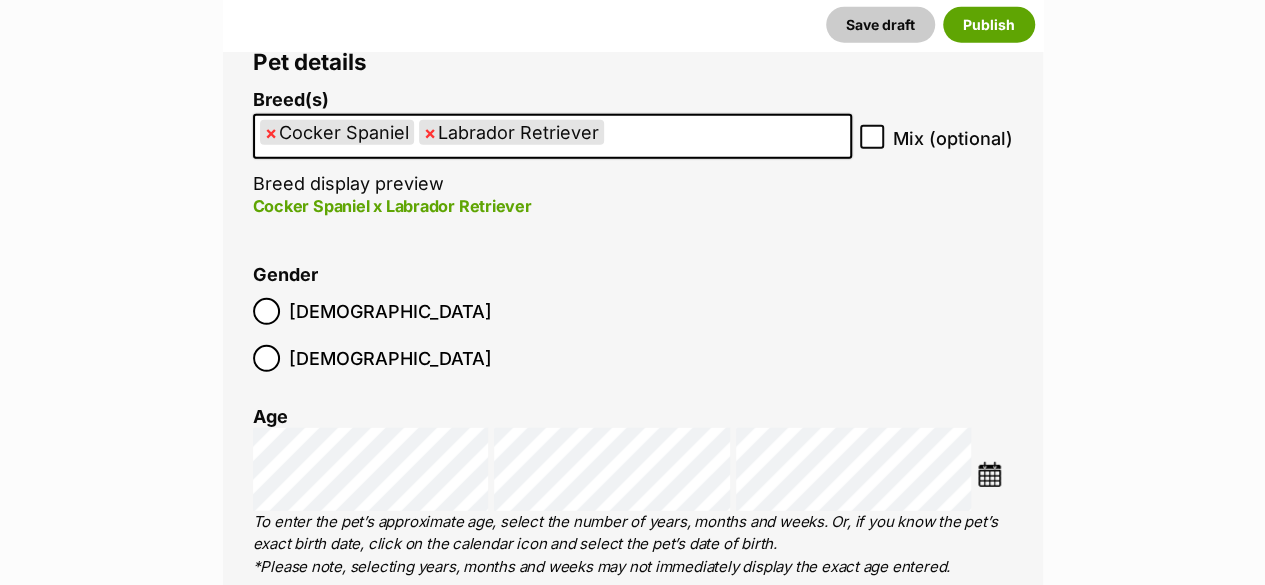 scroll, scrollTop: 2606, scrollLeft: 0, axis: vertical 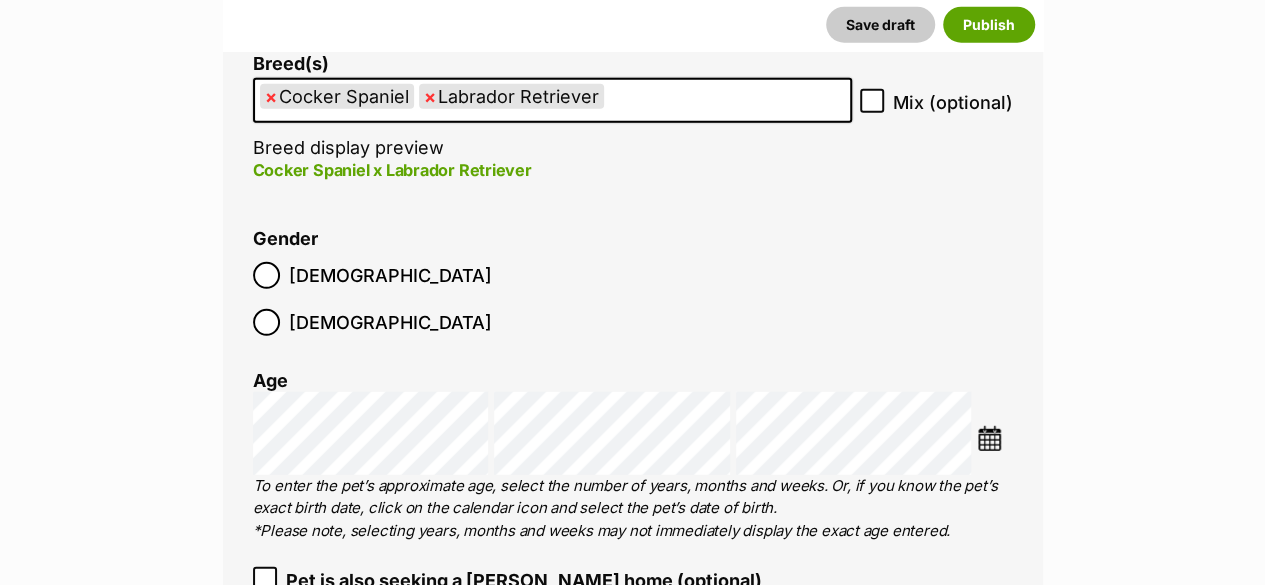 click at bounding box center (989, 438) 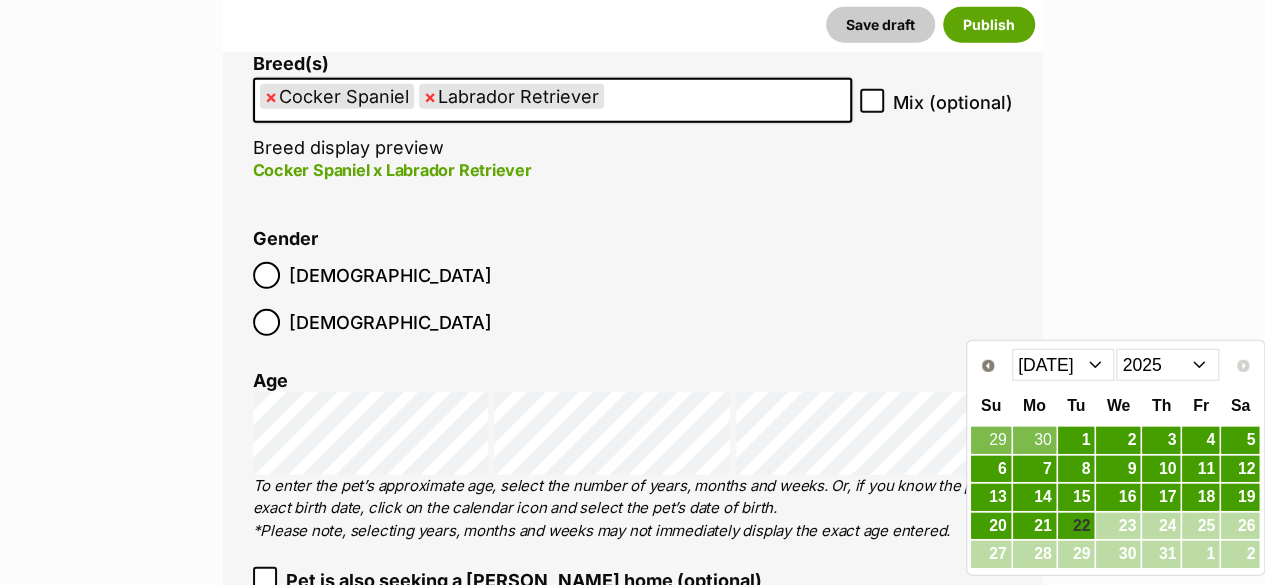 click on "2015 2016 2017 2018 2019 2020 2021 2022 2023 2024 2025" at bounding box center (1167, 365) 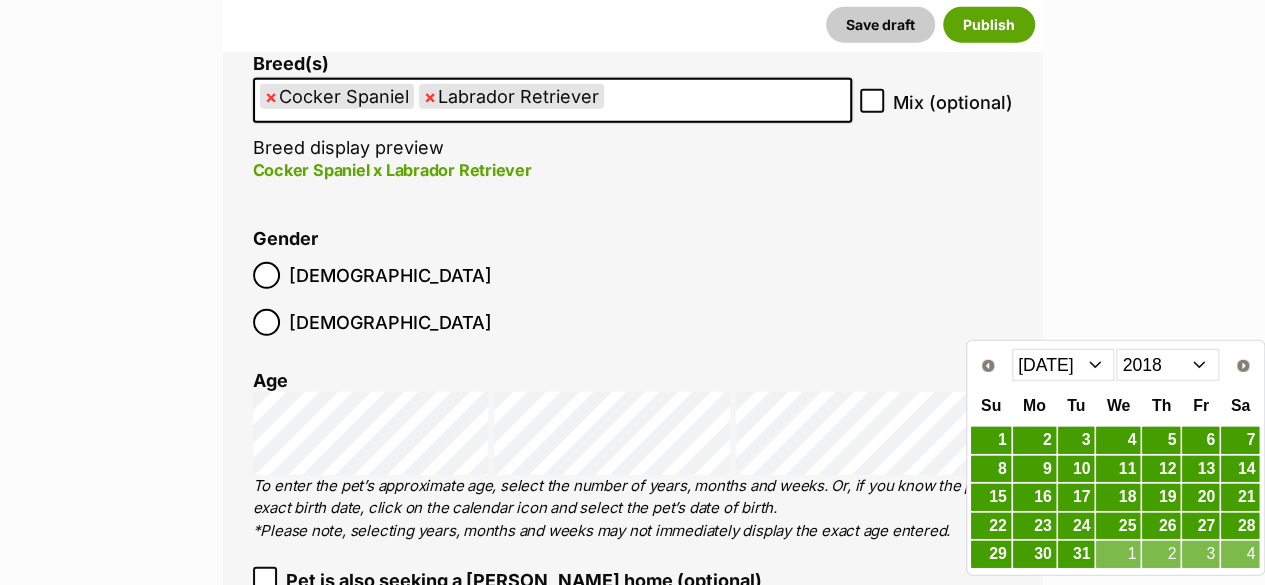 click on "Jan Feb Mar Apr May Jun Jul Aug Sep Oct Nov Dec" at bounding box center (1063, 365) 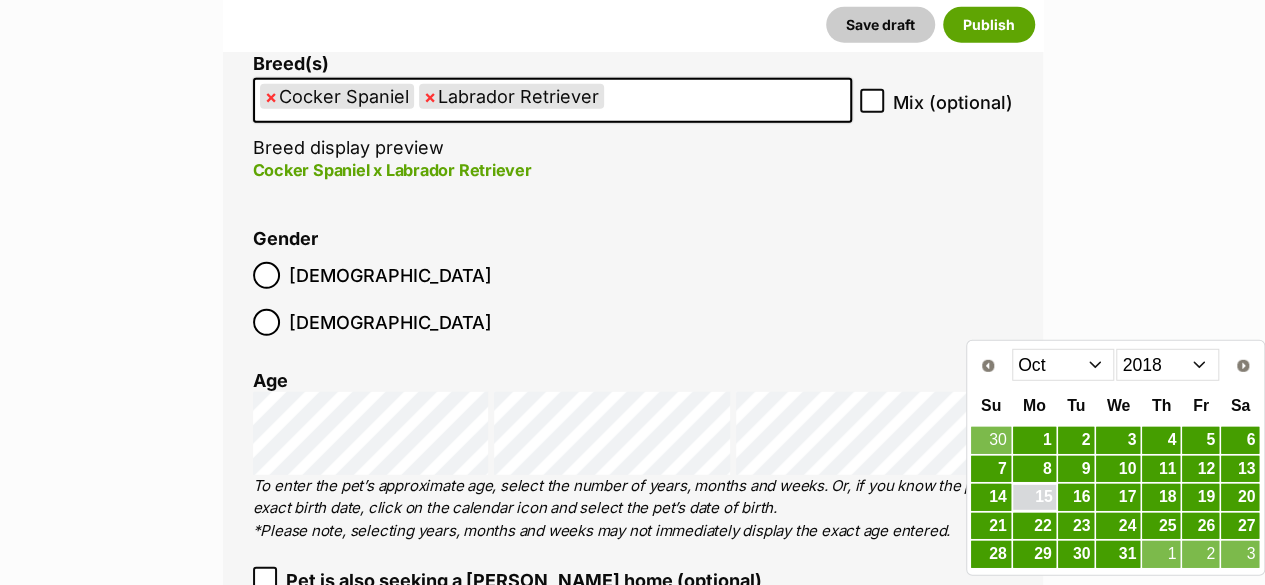 click on "15" at bounding box center [1034, 497] 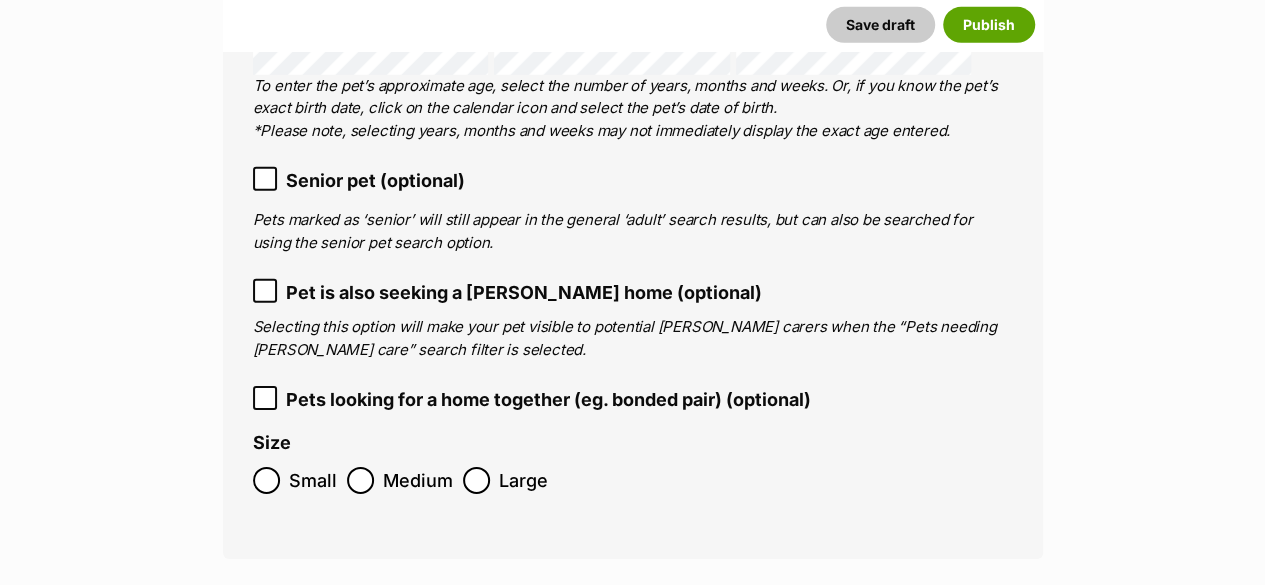 scroll, scrollTop: 3106, scrollLeft: 0, axis: vertical 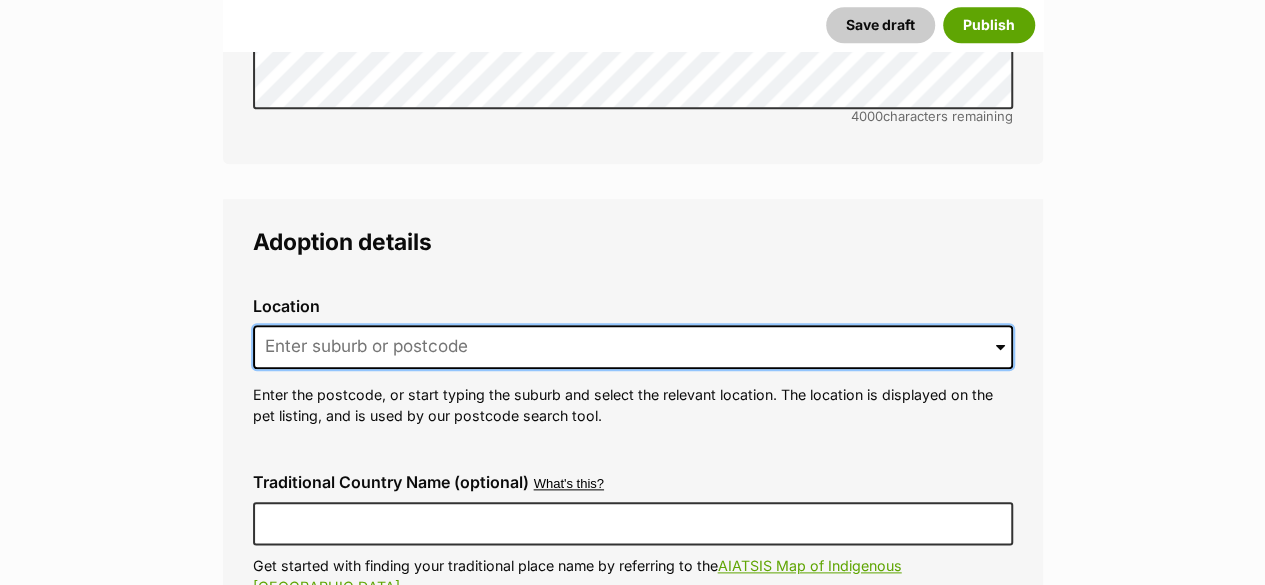 click at bounding box center (633, 347) 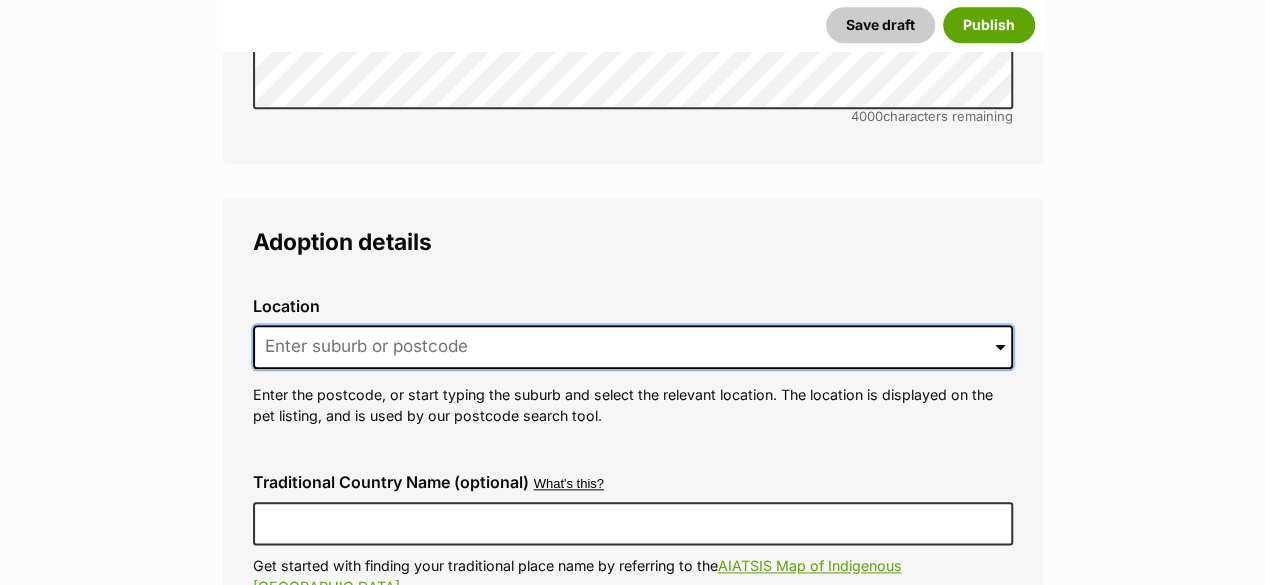 click at bounding box center [633, 347] 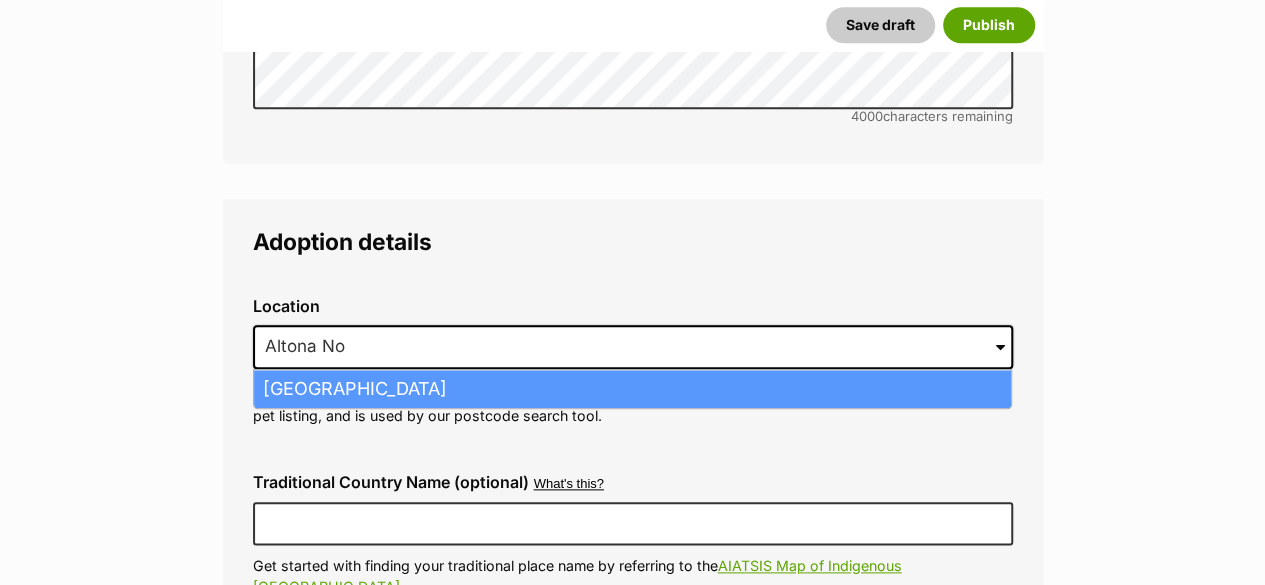 click on "Altona North, Victoria, 3025" at bounding box center [632, 389] 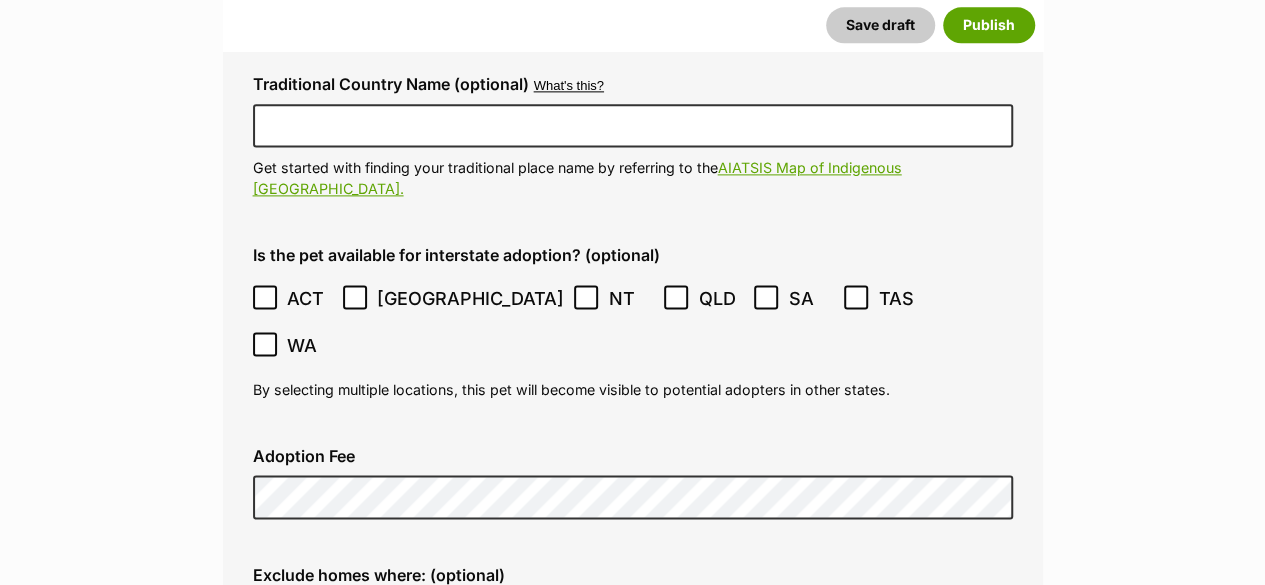 scroll, scrollTop: 5206, scrollLeft: 0, axis: vertical 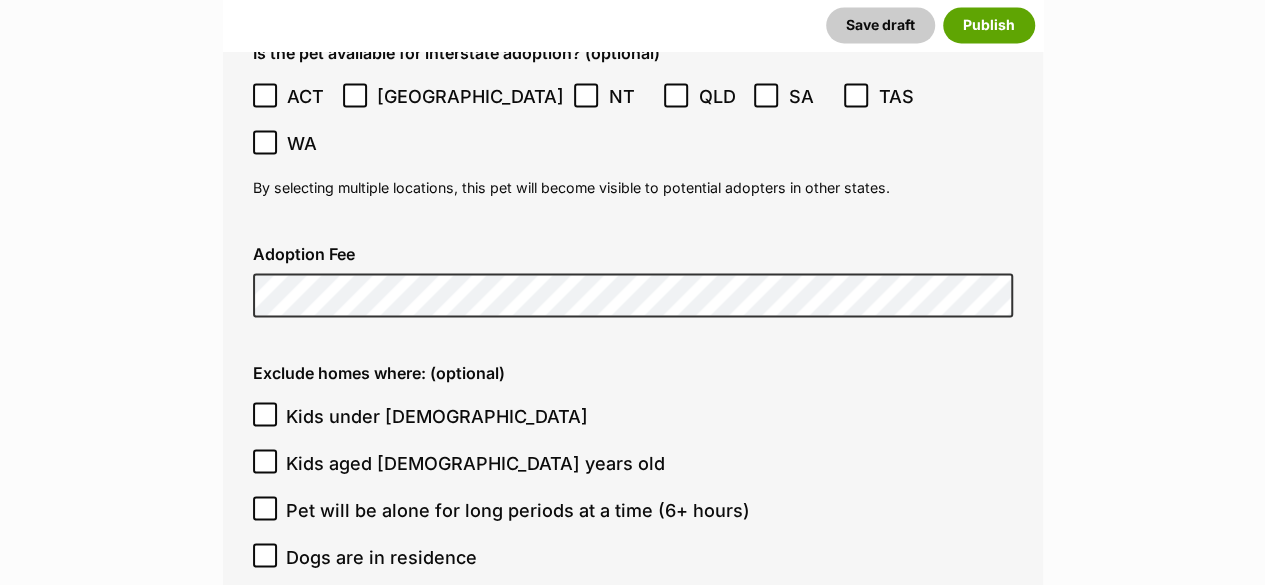 click on "Pet will be alone for long periods at a time (6+ hours)" at bounding box center [518, 509] 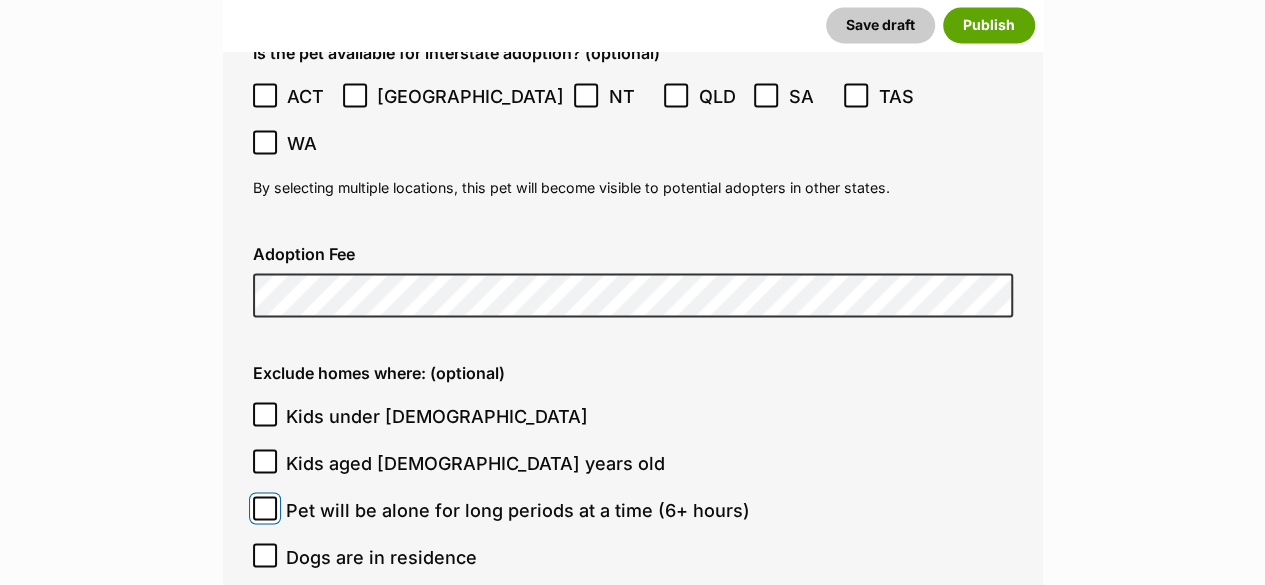 click on "Pet will be alone for long periods at a time (6+ hours)" at bounding box center (265, 508) 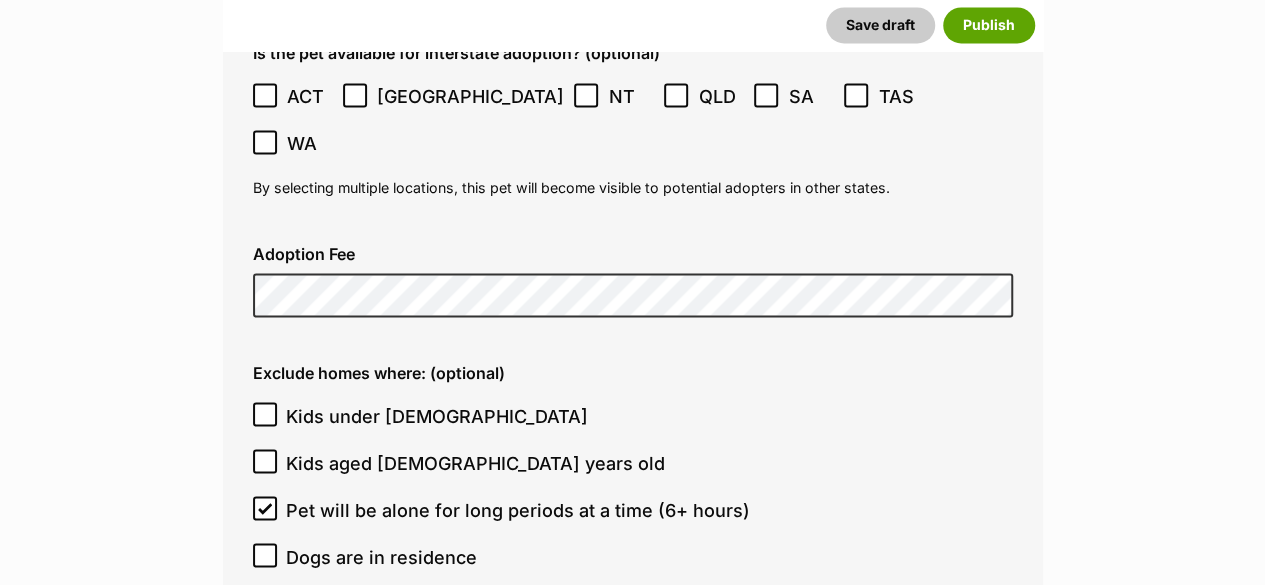 click on "Pet will be alone for long periods at a time (6+ hours)" at bounding box center [518, 509] 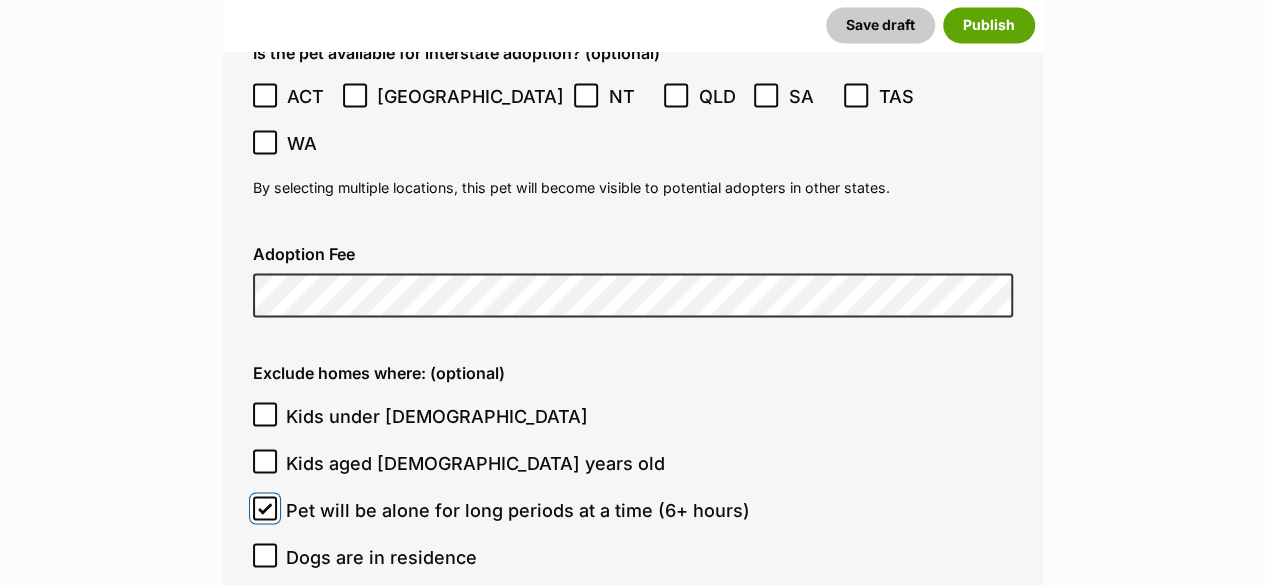 click on "Pet will be alone for long periods at a time (6+ hours)" at bounding box center (265, 508) 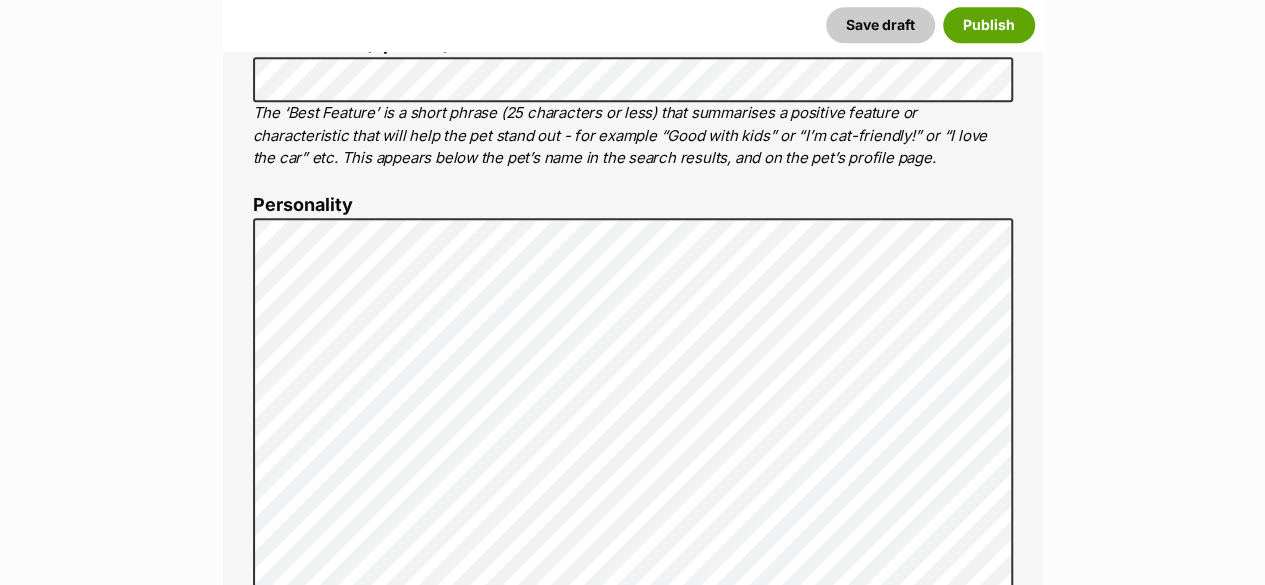 scroll, scrollTop: 1106, scrollLeft: 0, axis: vertical 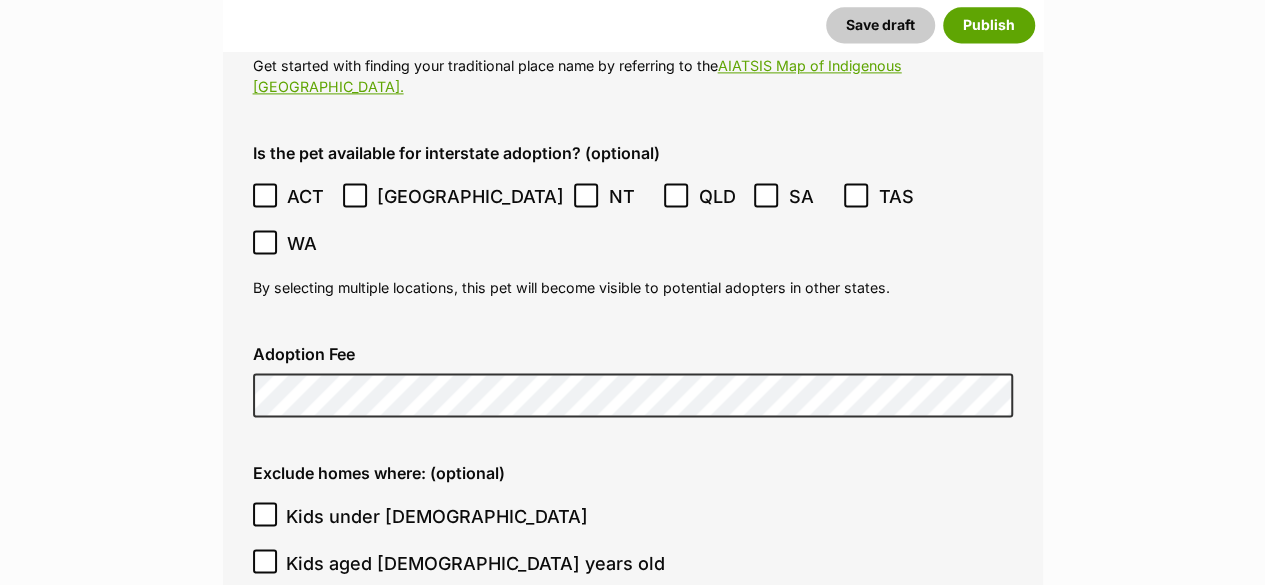 drag, startPoint x: 307, startPoint y: 548, endPoint x: 412, endPoint y: 469, distance: 131.40015 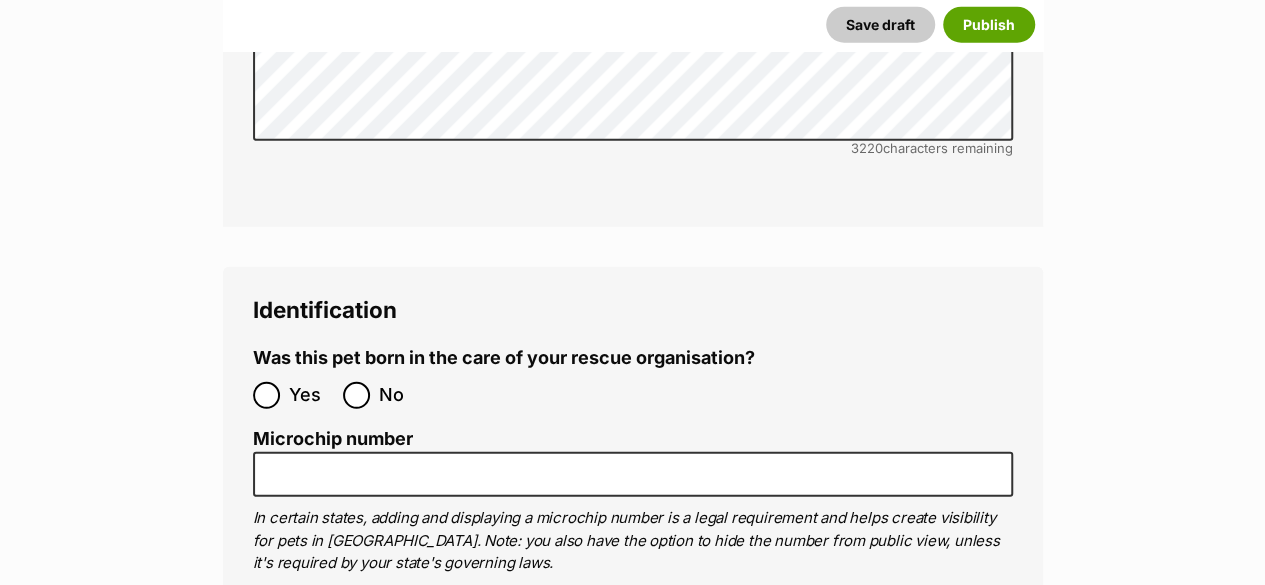 scroll, scrollTop: 6606, scrollLeft: 0, axis: vertical 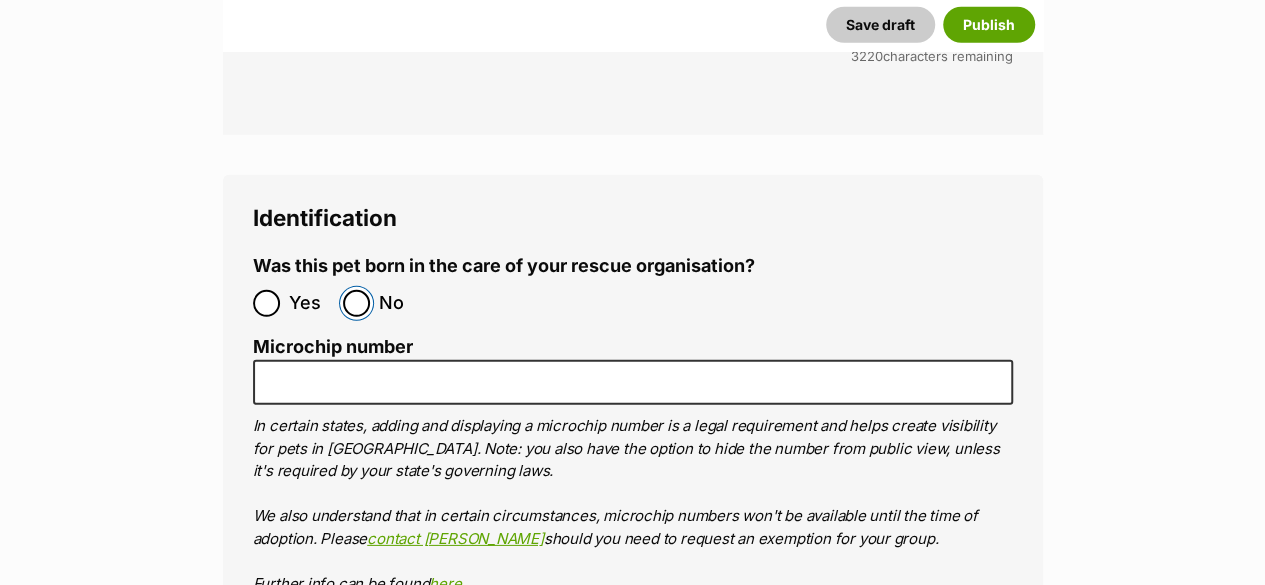 click on "No" at bounding box center [356, 303] 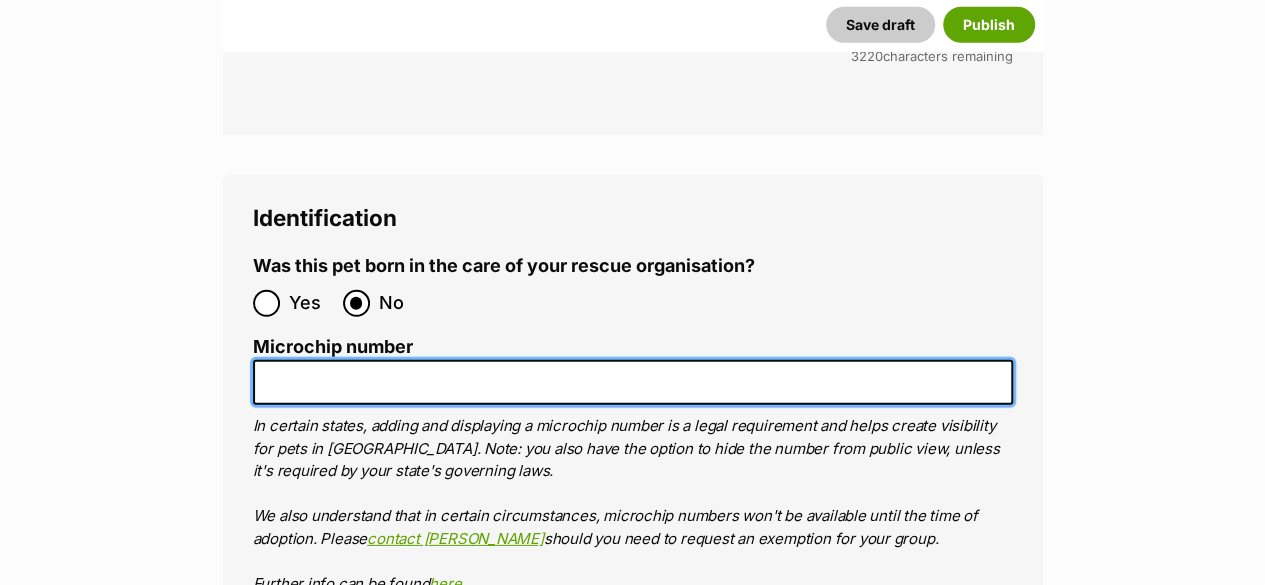 click on "Microchip number" at bounding box center [633, 382] 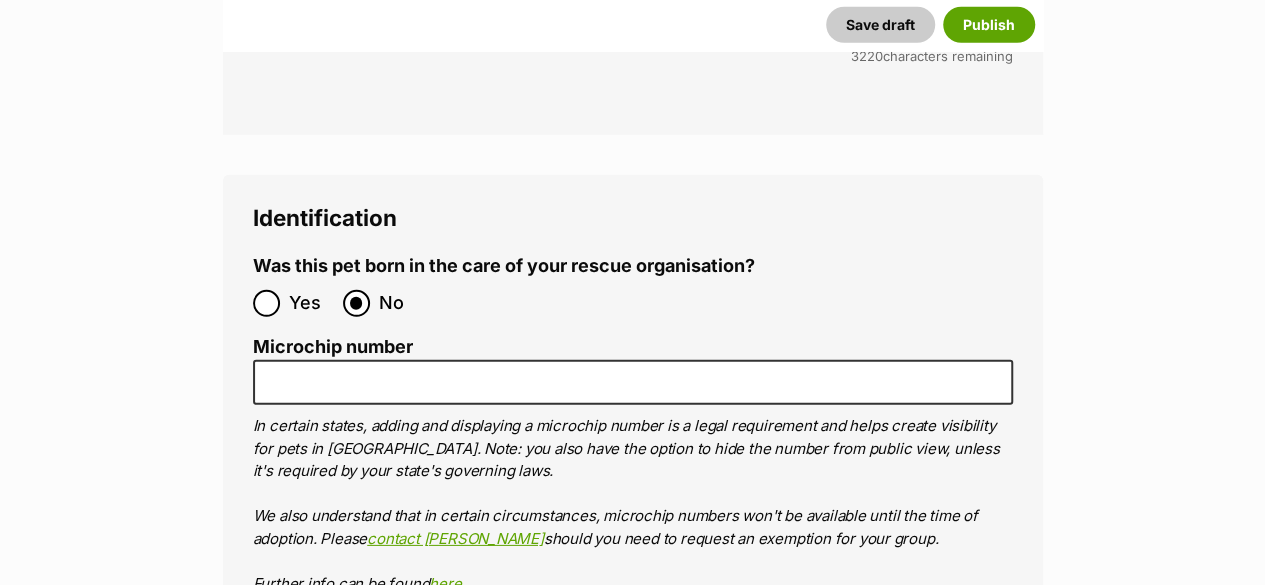 click on "Source number" at bounding box center [633, 676] 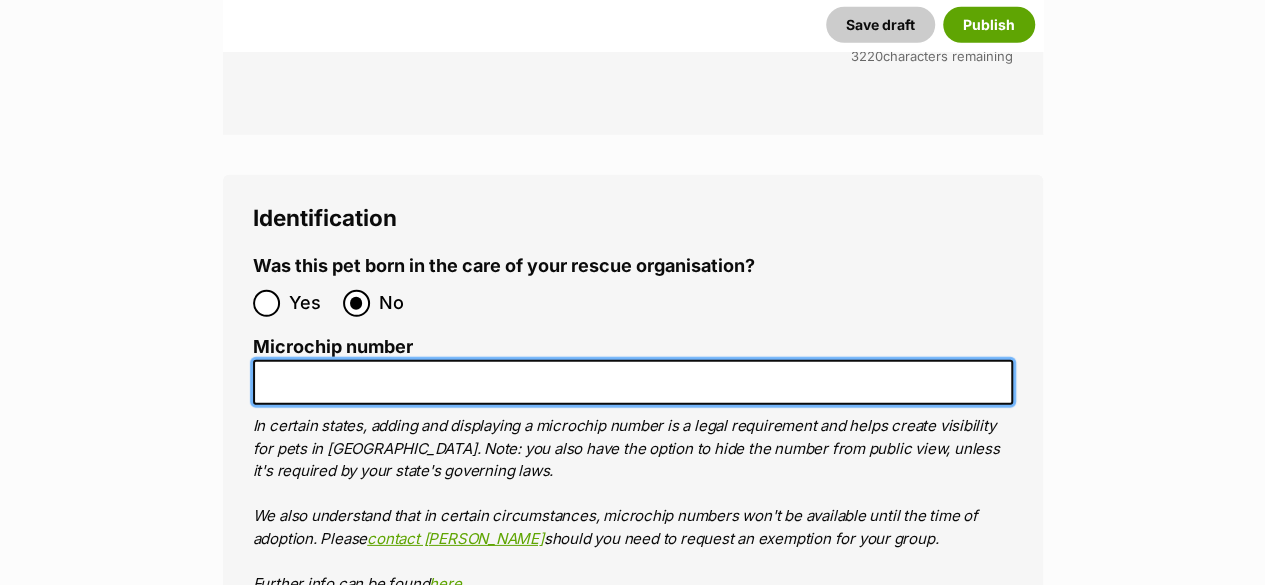 click on "Microchip number" at bounding box center (633, 382) 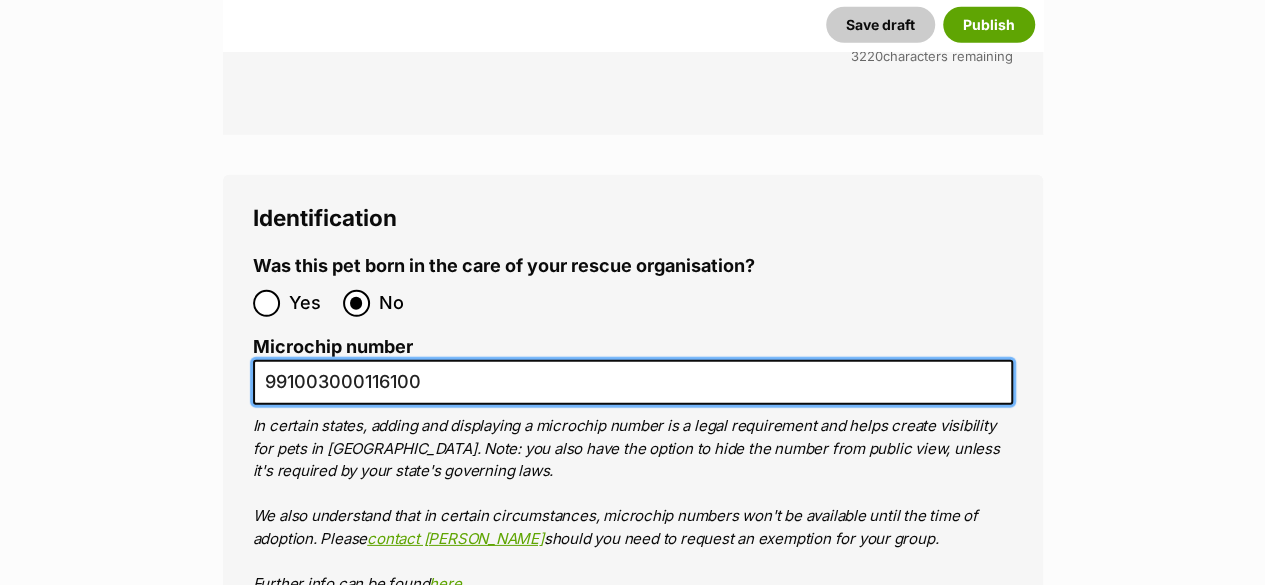 scroll, scrollTop: 6706, scrollLeft: 0, axis: vertical 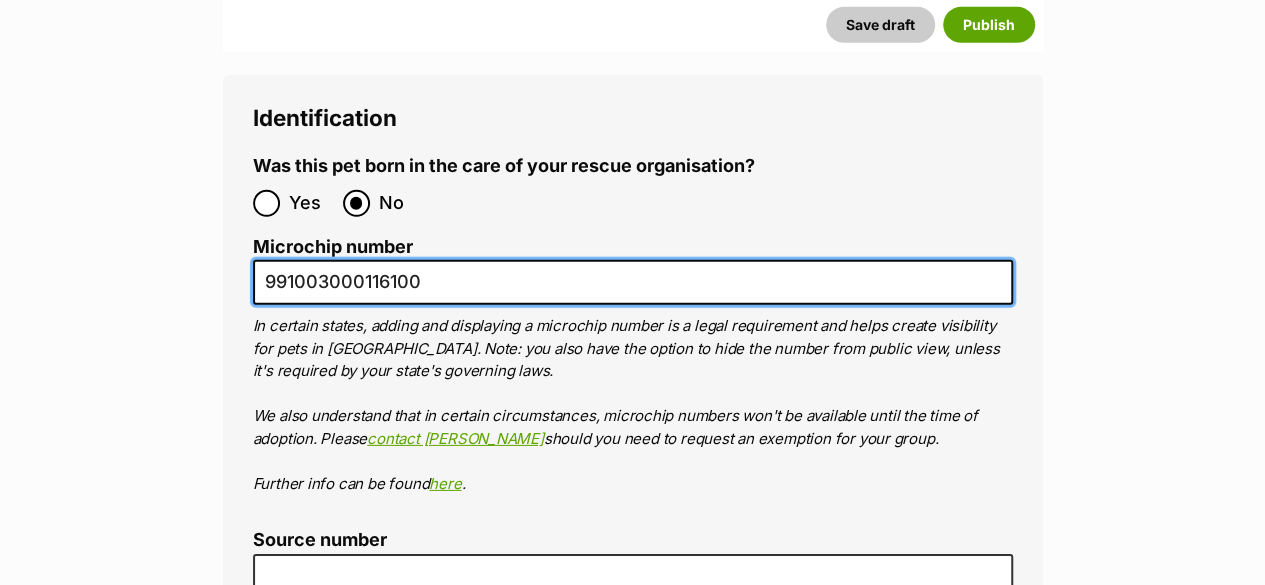 type on "991003000116100" 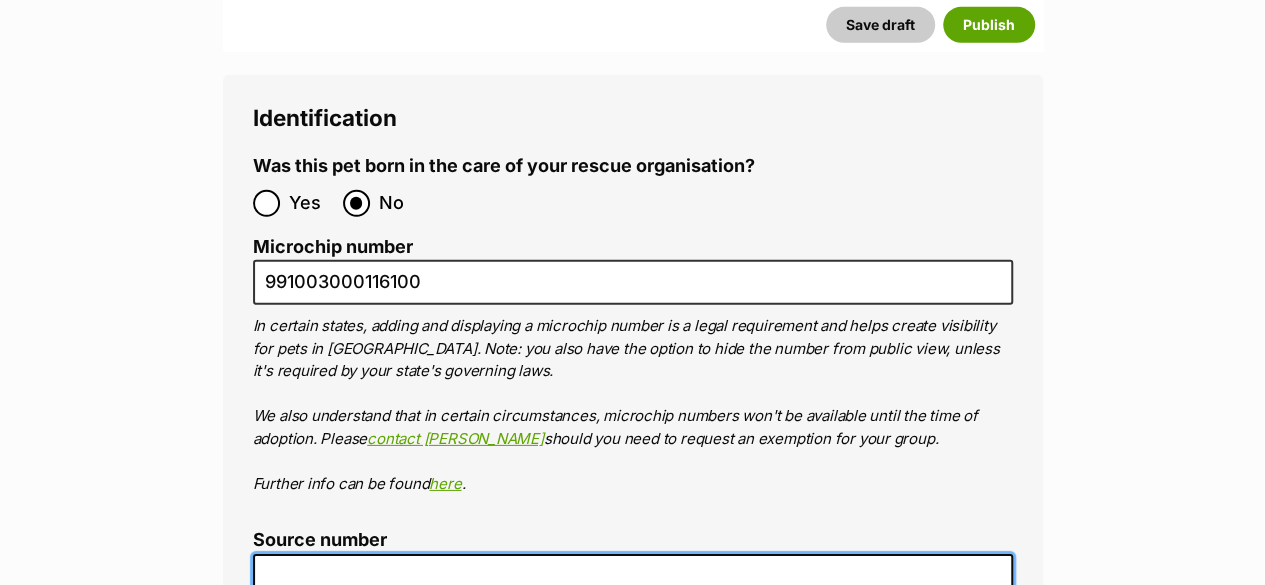 click on "Source number" at bounding box center [633, 576] 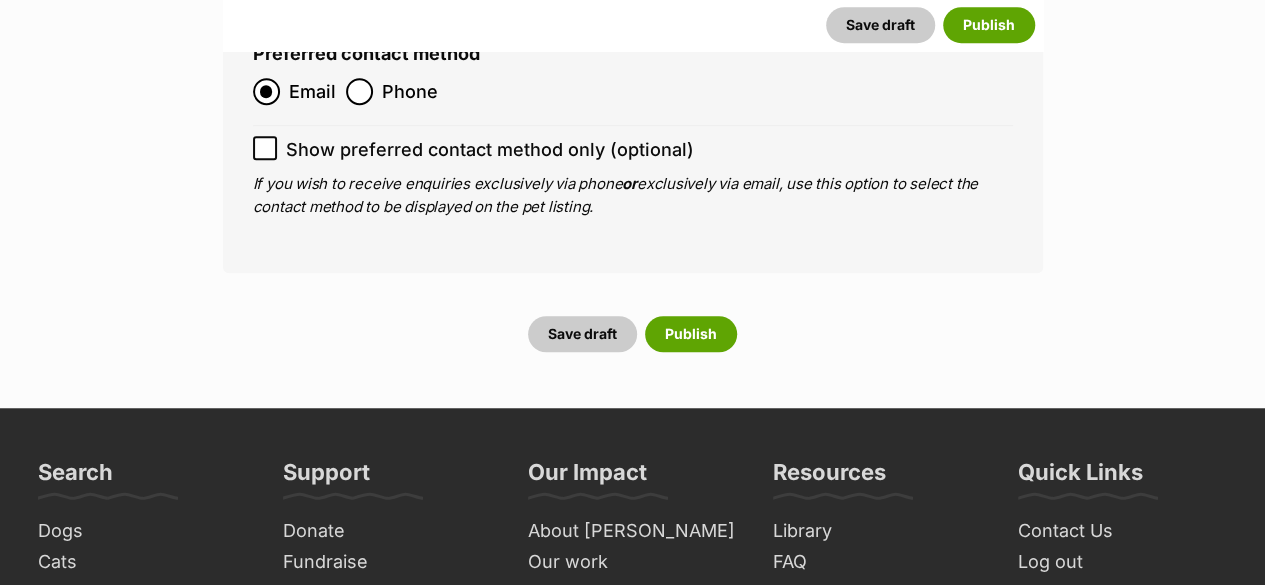 scroll, scrollTop: 8206, scrollLeft: 0, axis: vertical 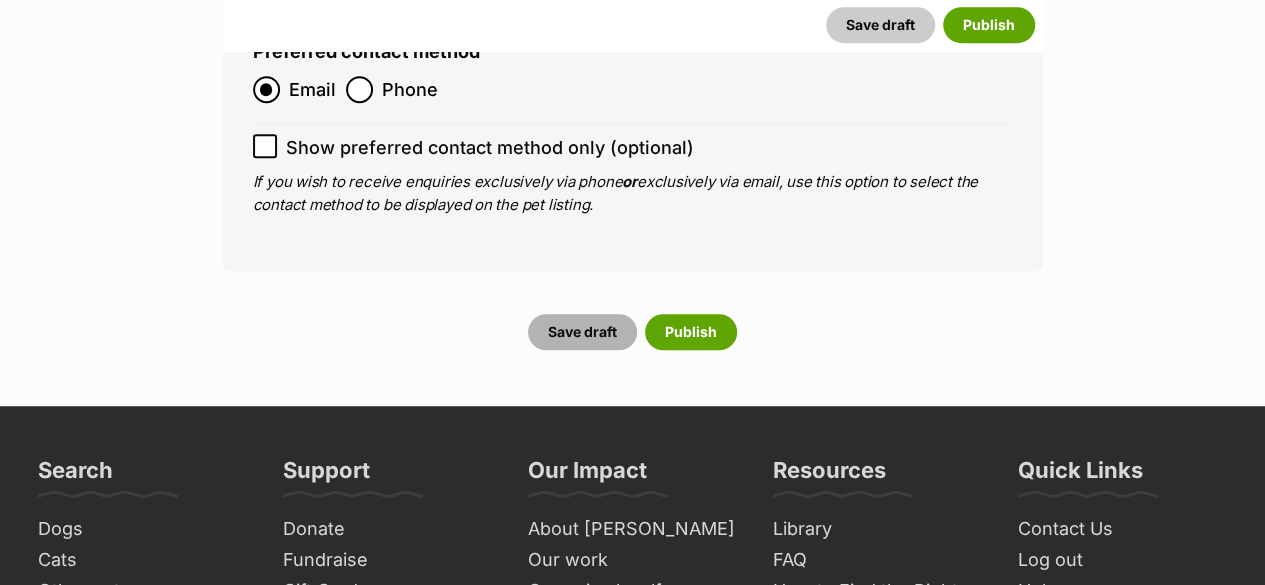 click on "Save draft" at bounding box center (582, 332) 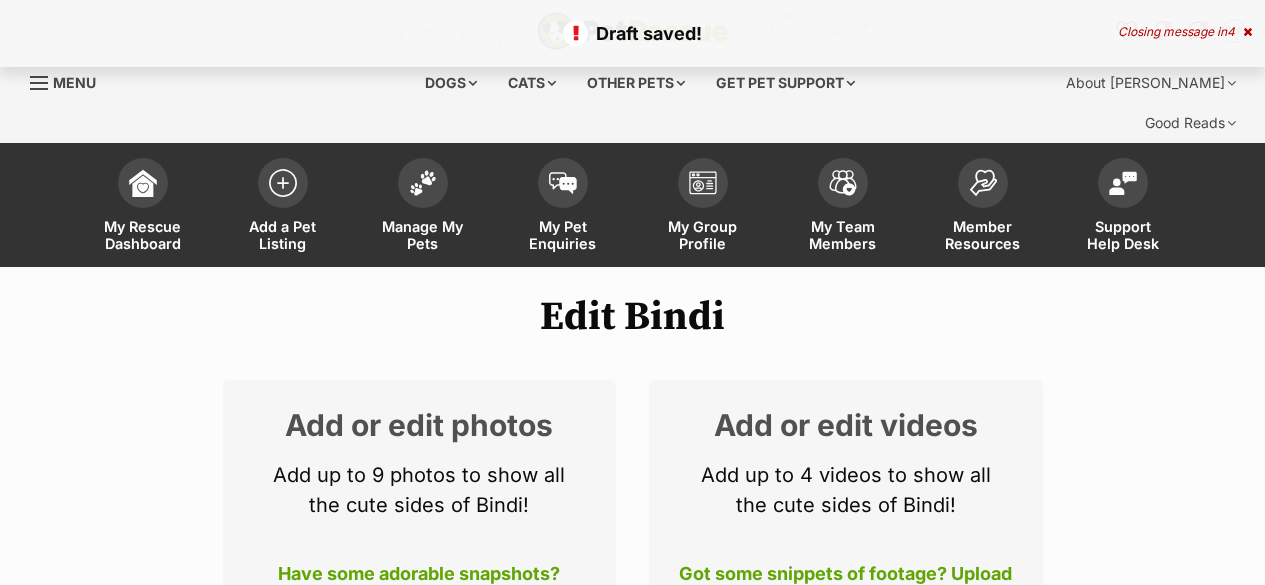scroll, scrollTop: 400, scrollLeft: 0, axis: vertical 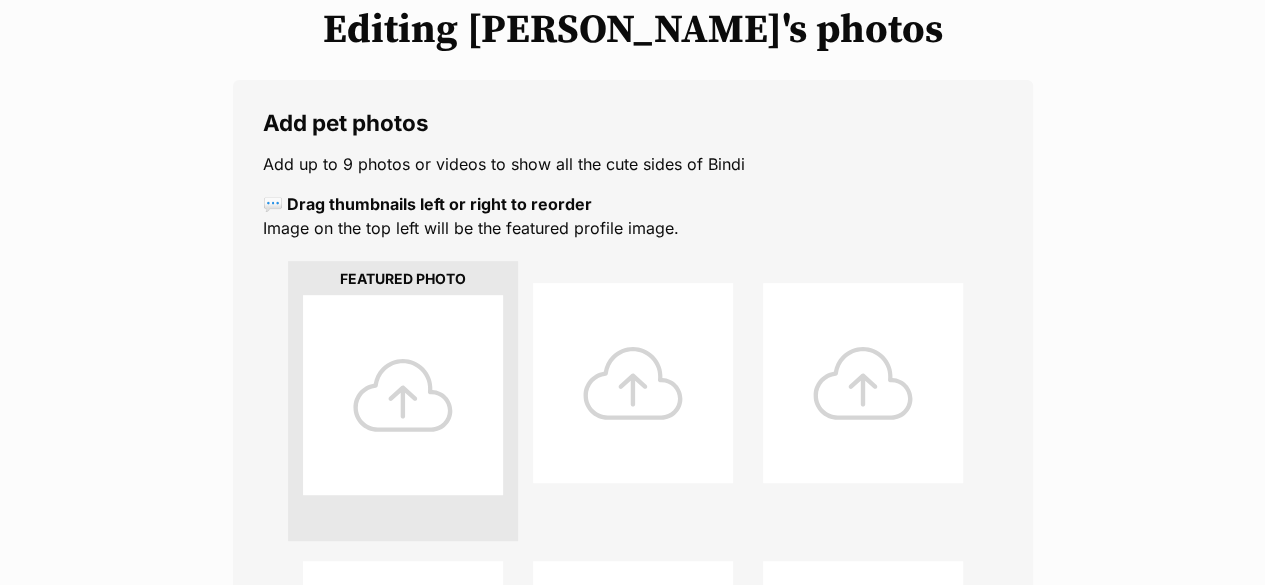 click at bounding box center (403, 395) 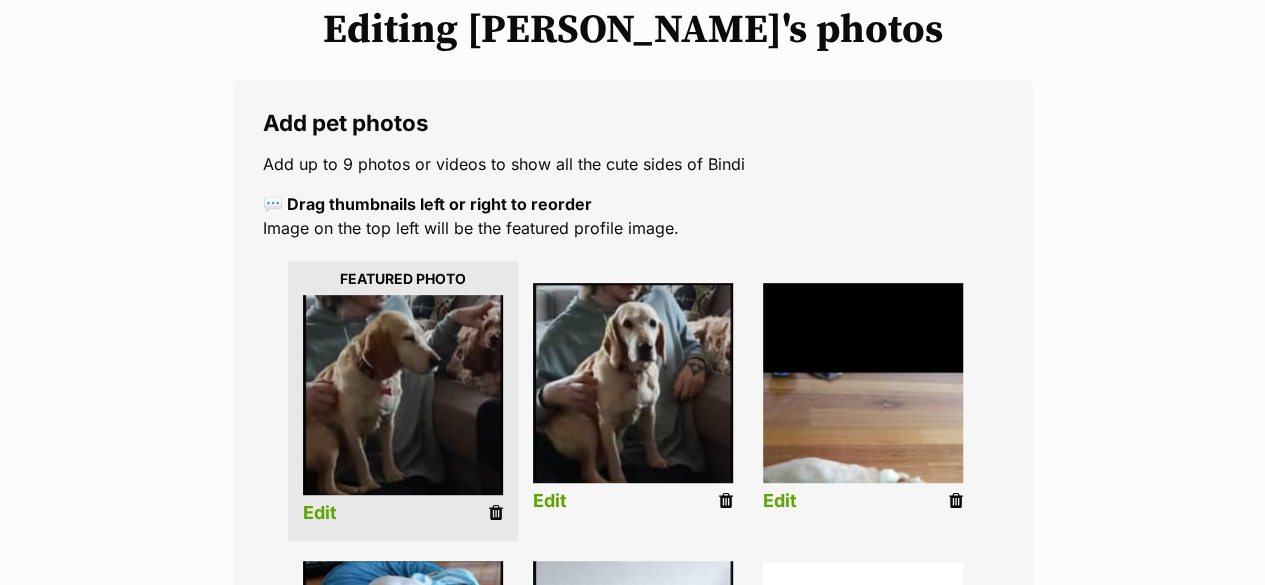 click on "Edit" at bounding box center [780, 501] 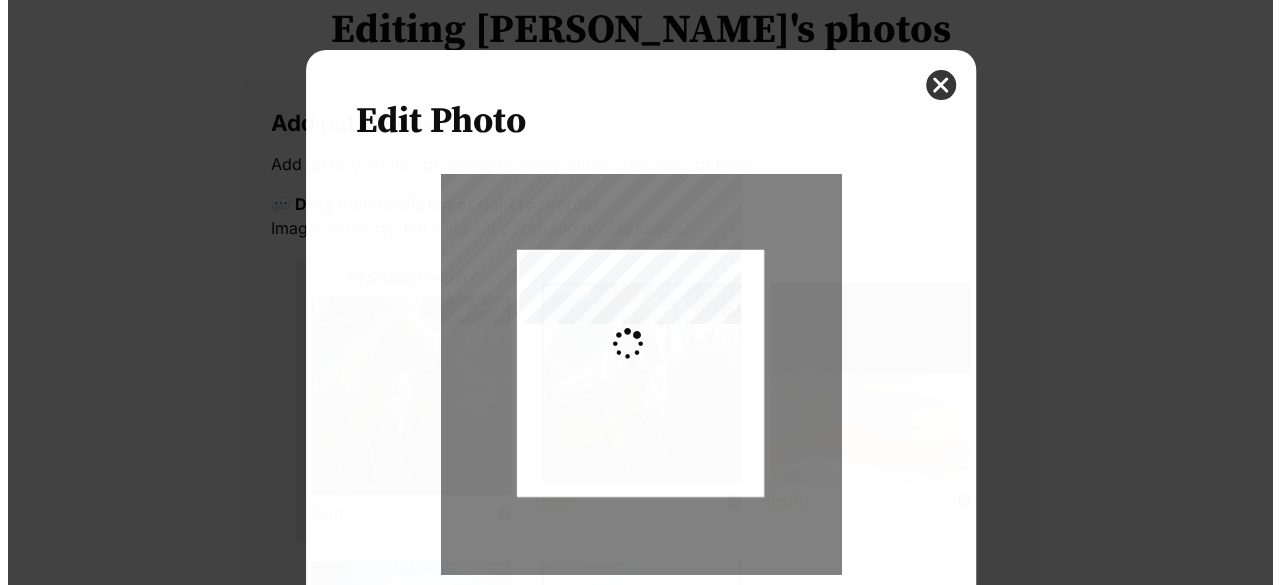 scroll, scrollTop: 0, scrollLeft: 0, axis: both 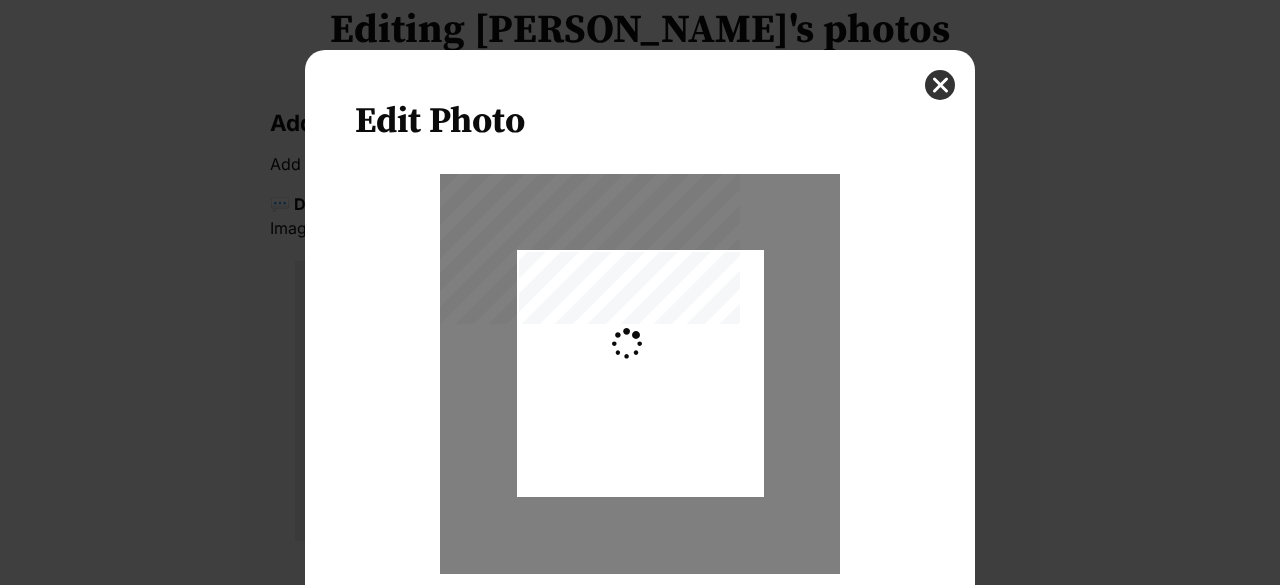 type on "0.2744" 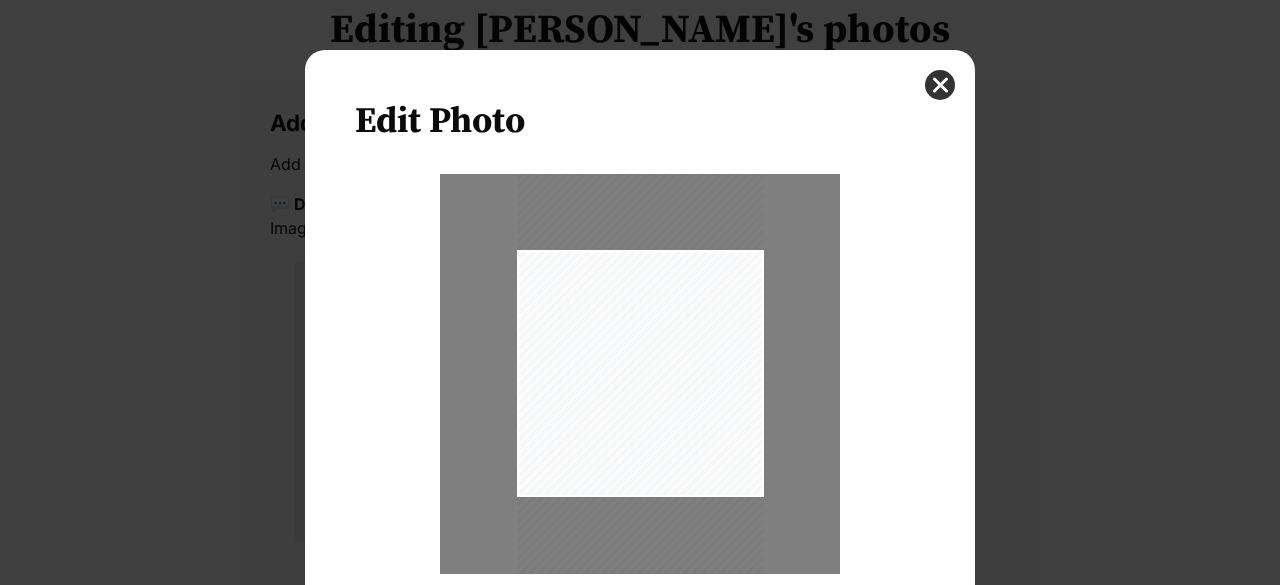 drag, startPoint x: 714, startPoint y: 415, endPoint x: 686, endPoint y: 375, distance: 48.82622 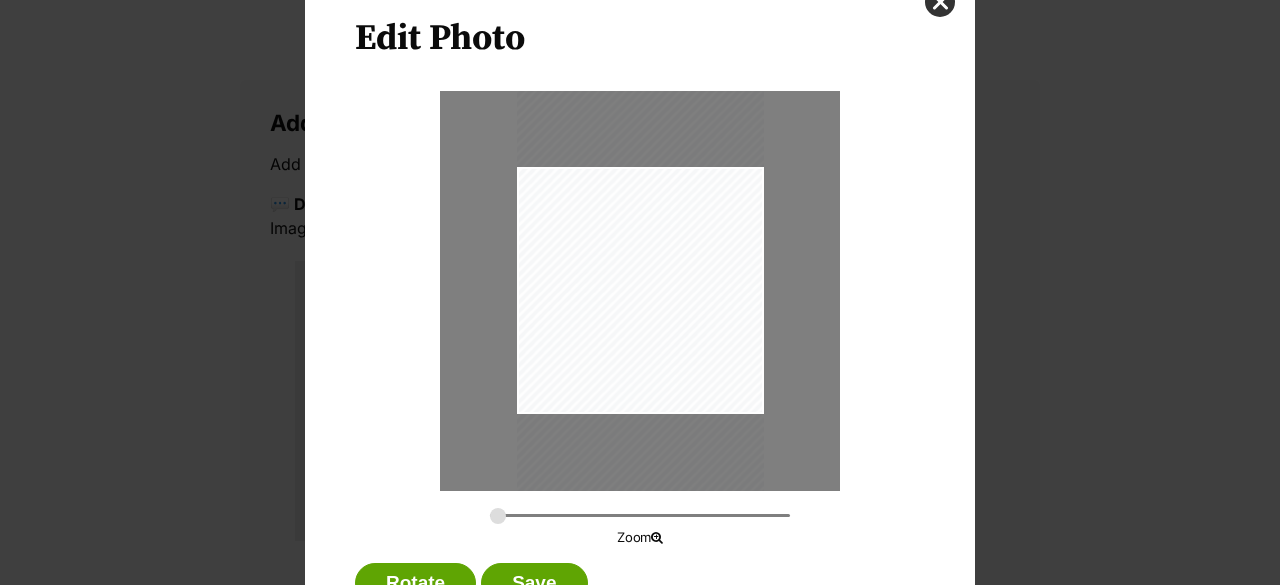 scroll, scrollTop: 160, scrollLeft: 0, axis: vertical 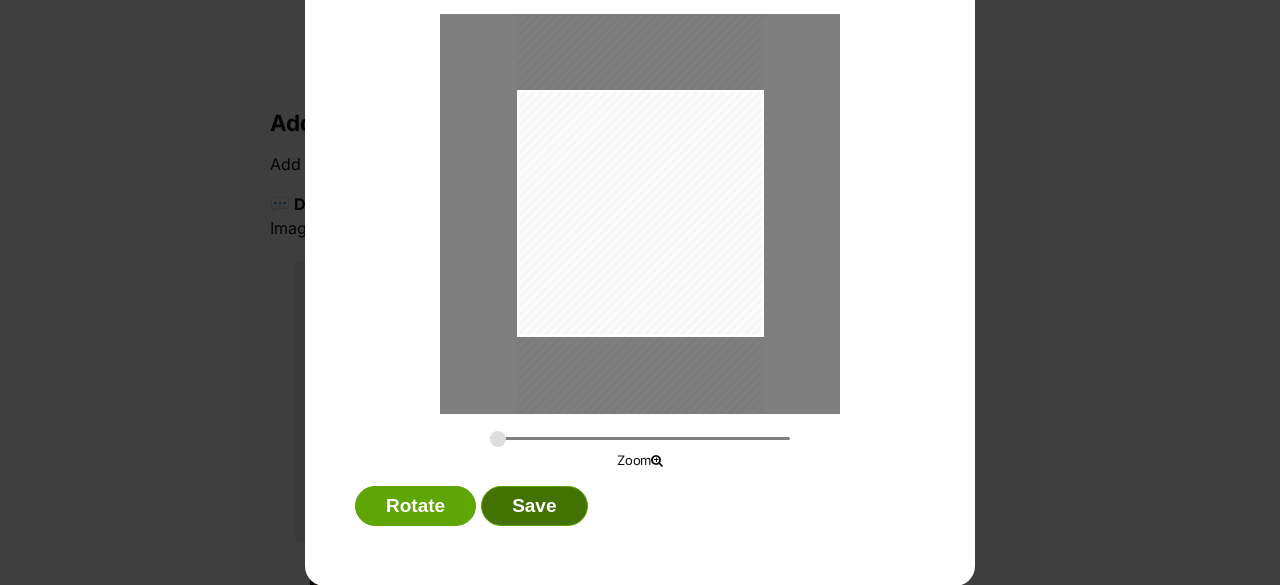 click on "Save" at bounding box center [534, 506] 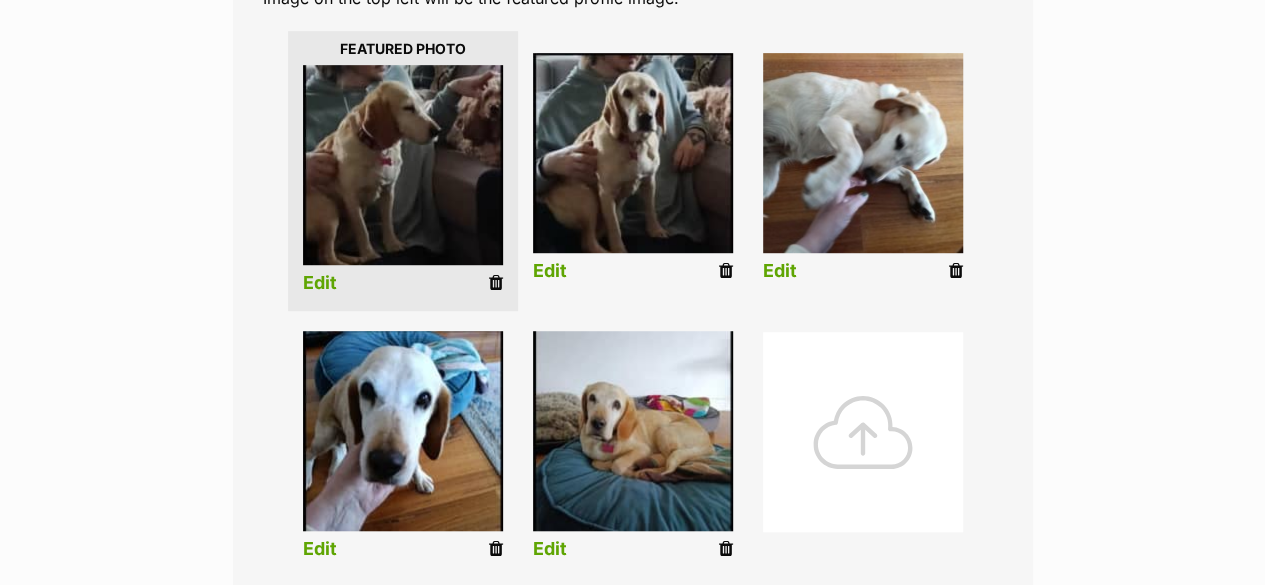 scroll, scrollTop: 500, scrollLeft: 0, axis: vertical 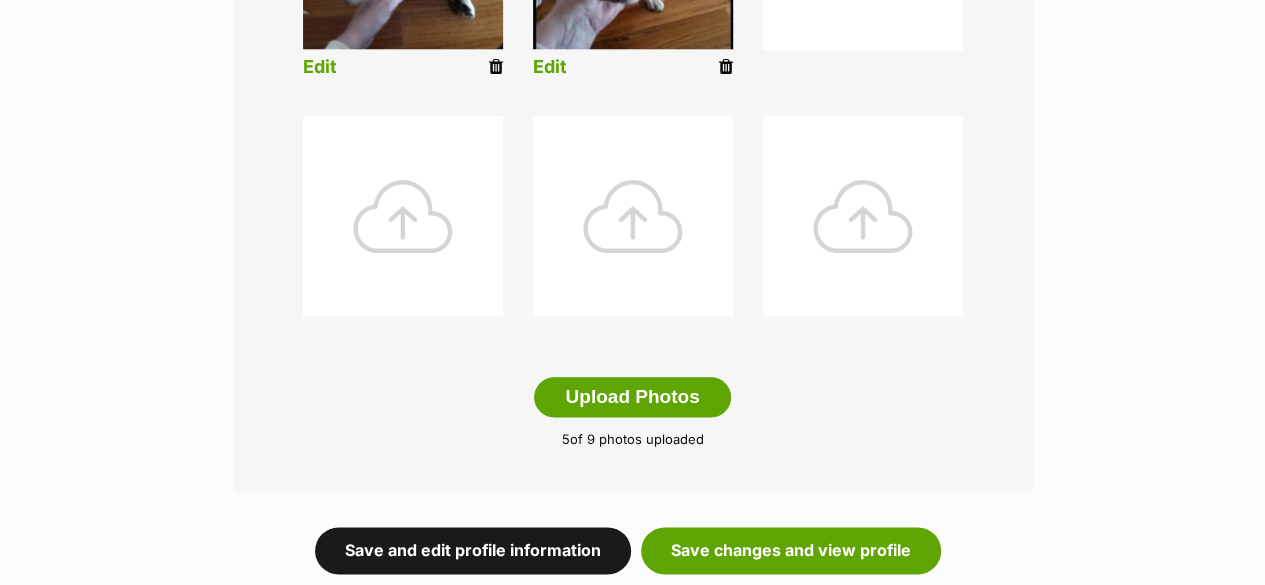 click on "Save and edit profile information" at bounding box center [473, 550] 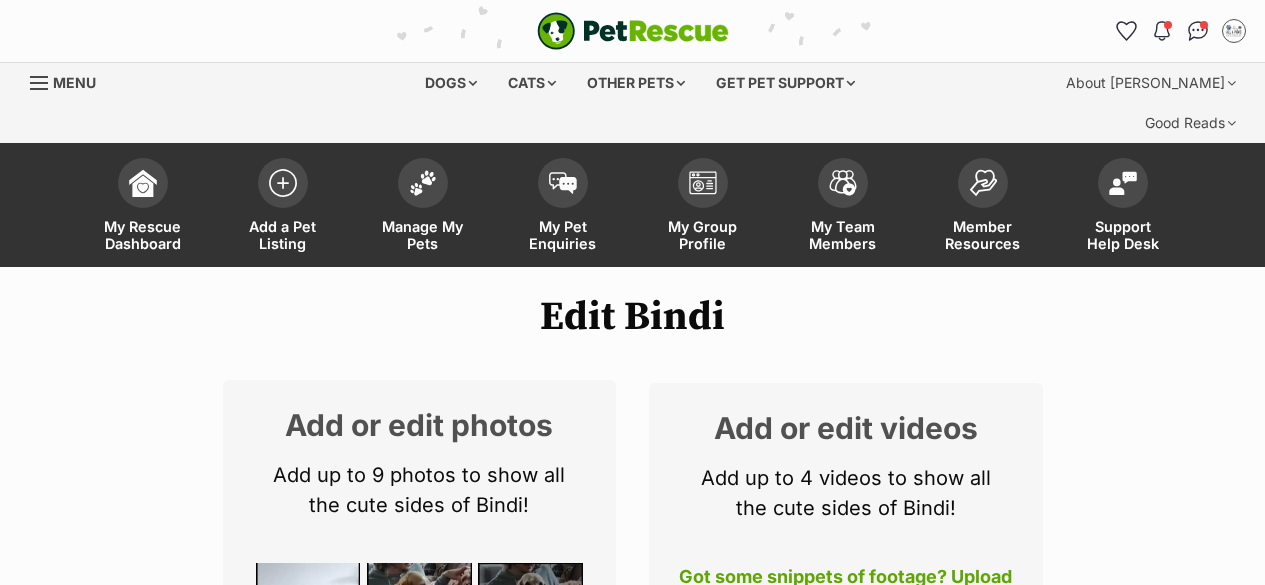 scroll, scrollTop: 0, scrollLeft: 0, axis: both 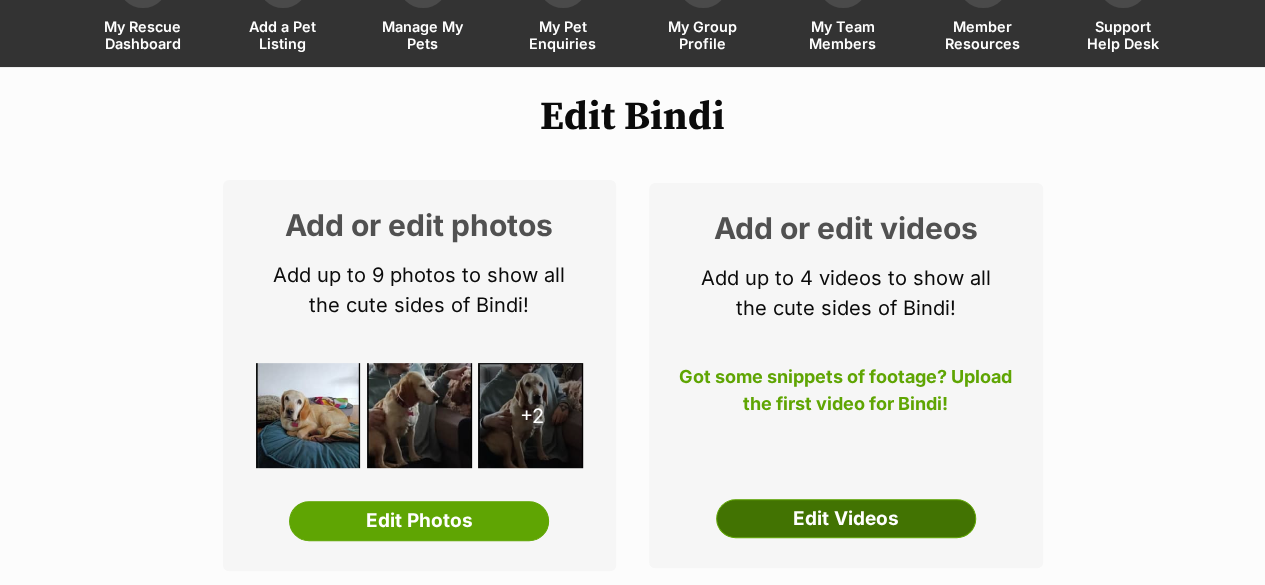 click on "Edit Videos" at bounding box center (846, 519) 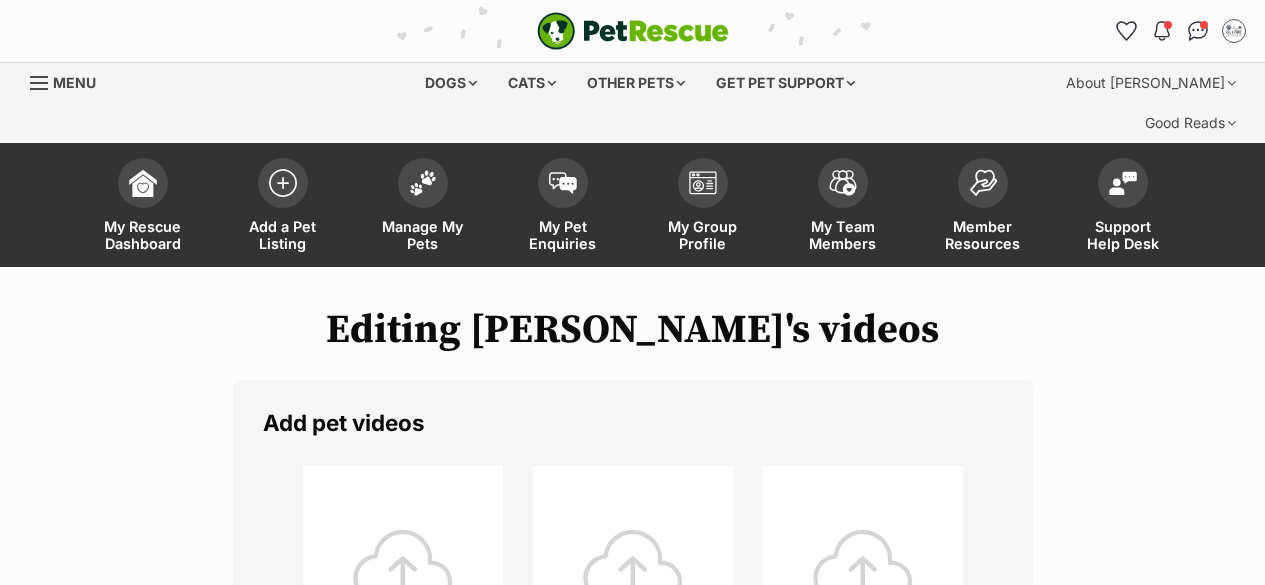scroll, scrollTop: 0, scrollLeft: 0, axis: both 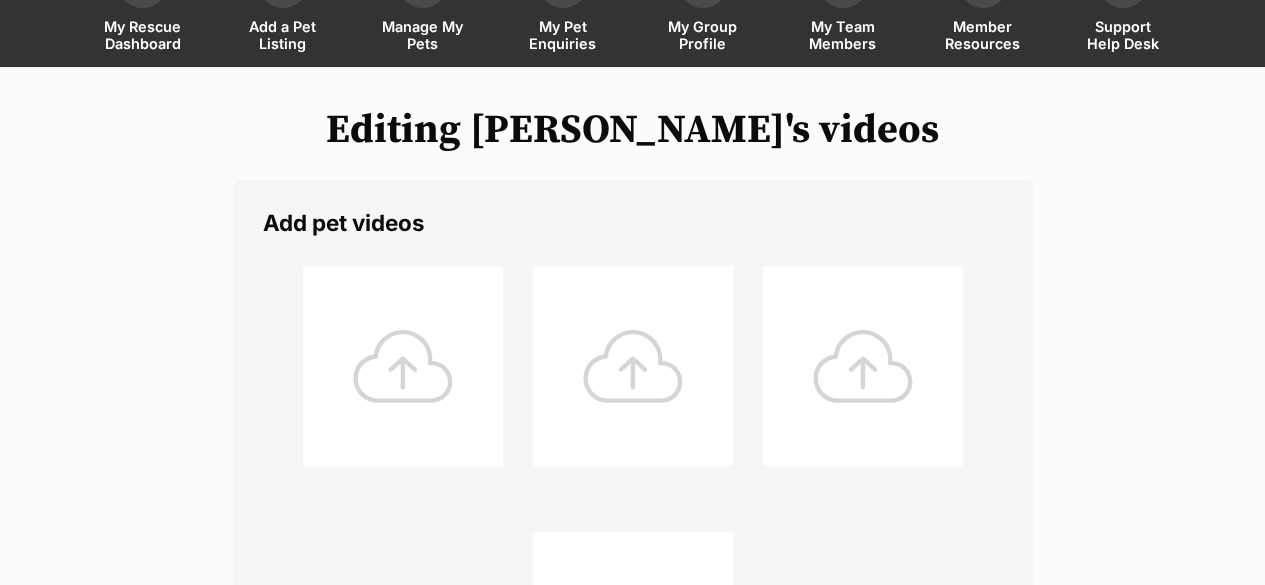 click at bounding box center (403, 366) 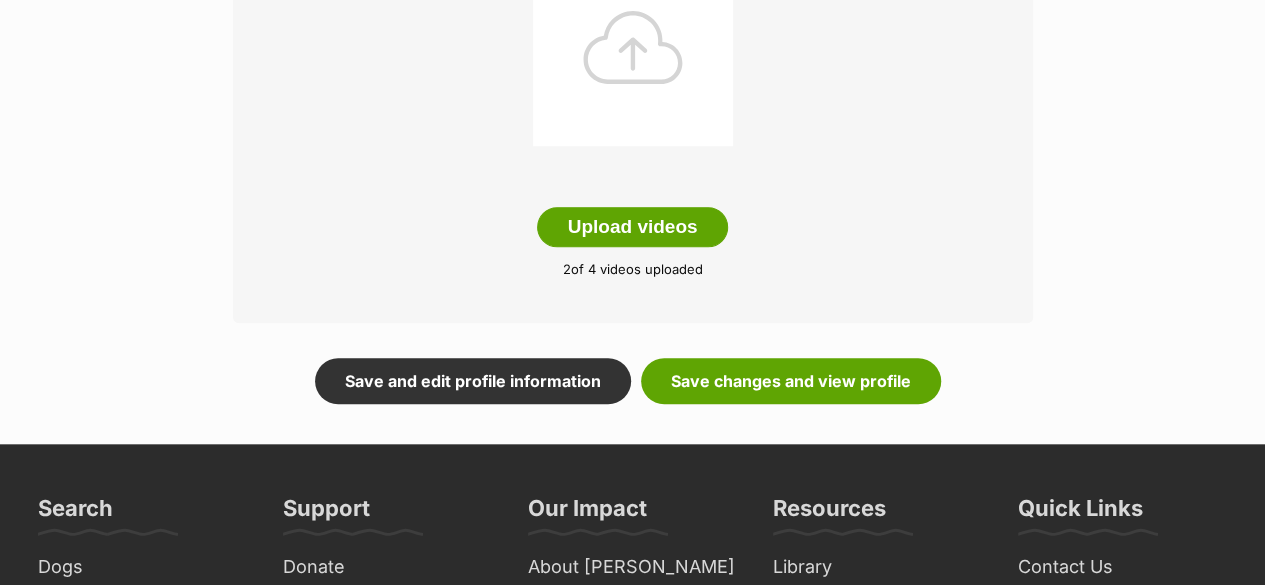 scroll, scrollTop: 800, scrollLeft: 0, axis: vertical 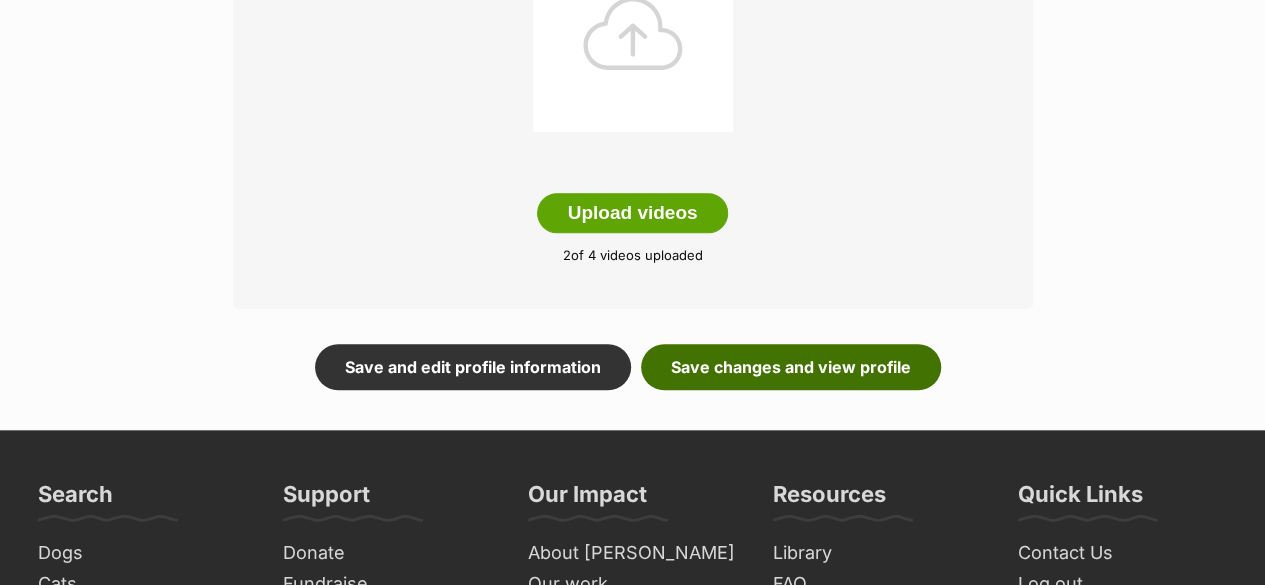 click on "Save changes and view profile" at bounding box center [791, 367] 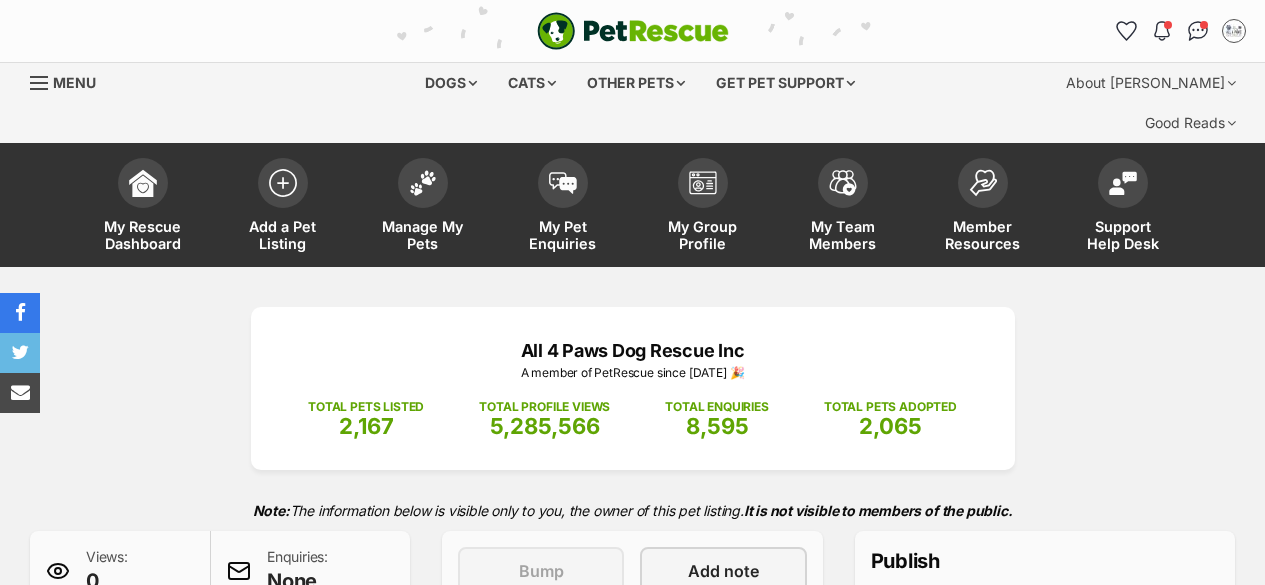 scroll, scrollTop: 400, scrollLeft: 0, axis: vertical 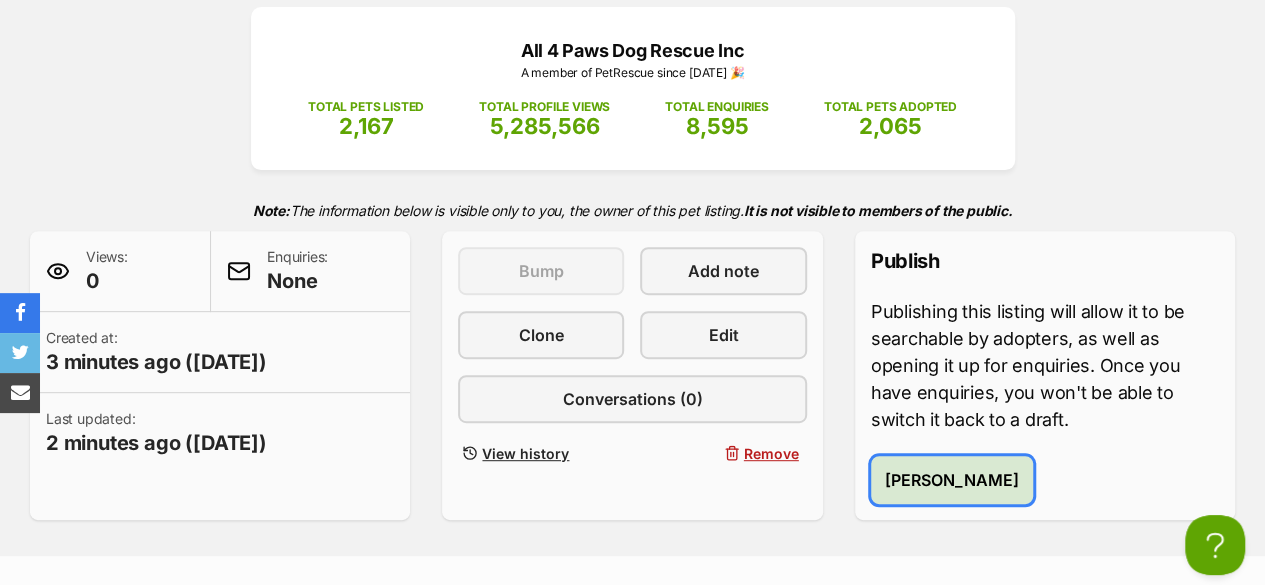 click on "[PERSON_NAME]" at bounding box center (952, 480) 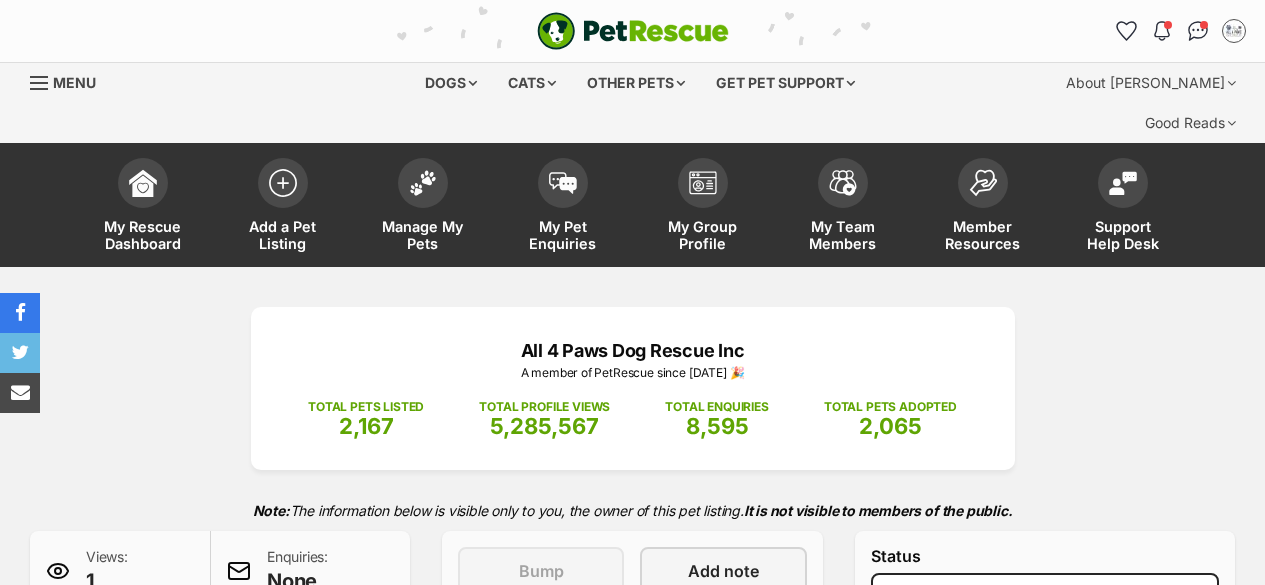 scroll, scrollTop: 72, scrollLeft: 0, axis: vertical 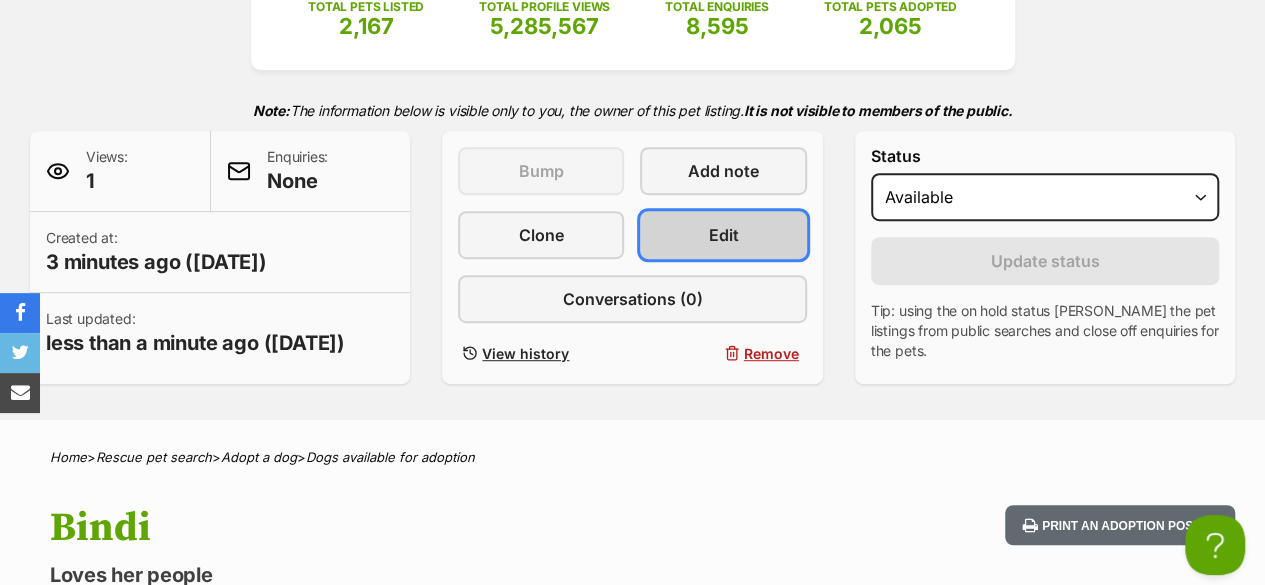 click on "Edit" at bounding box center (724, 235) 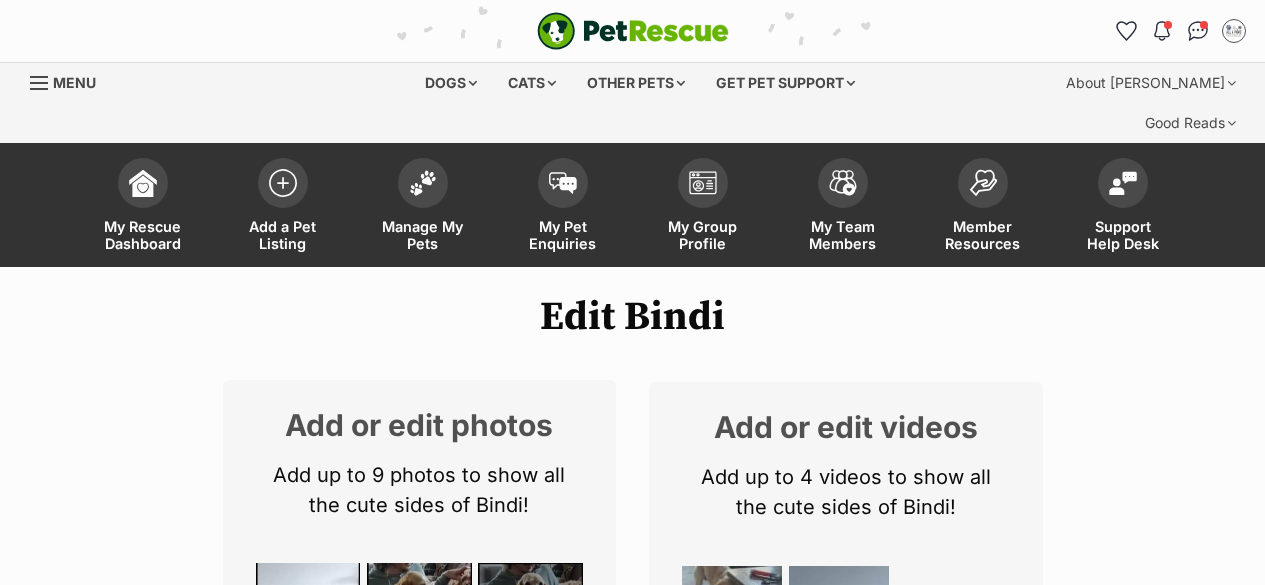 scroll, scrollTop: 1026, scrollLeft: 0, axis: vertical 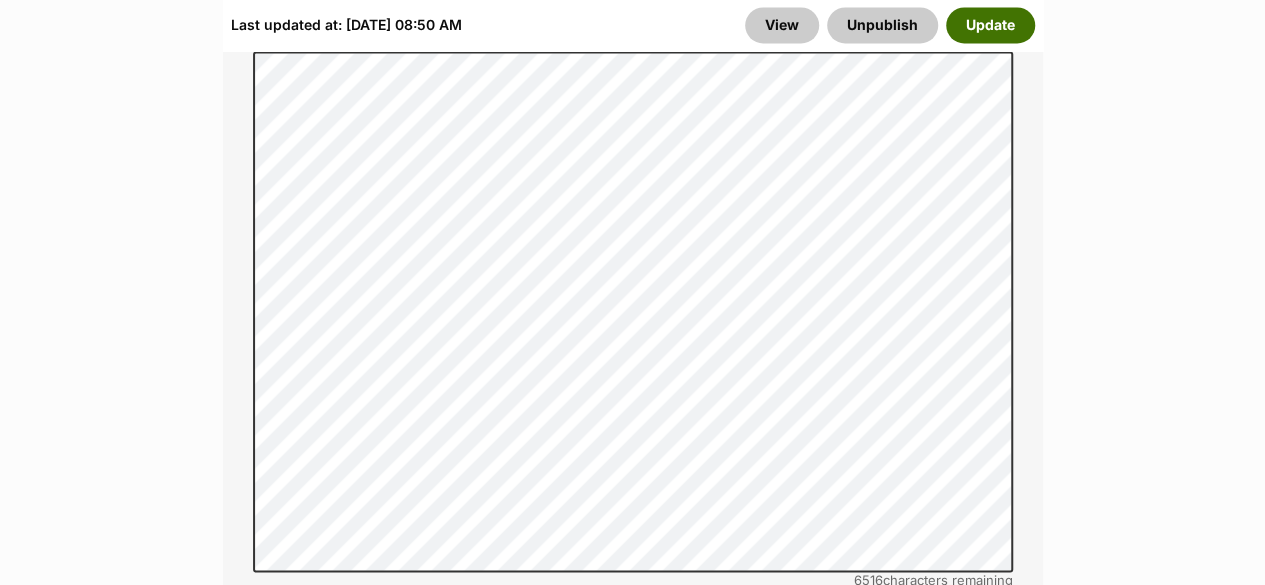 click on "Update" at bounding box center (990, 25) 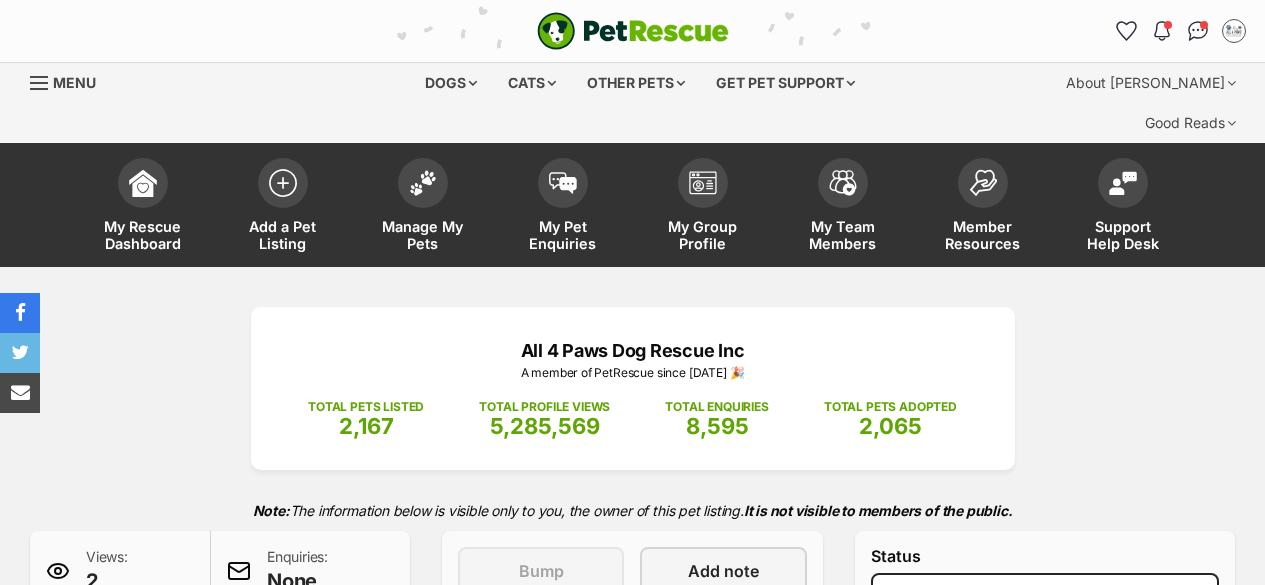 scroll, scrollTop: 0, scrollLeft: 0, axis: both 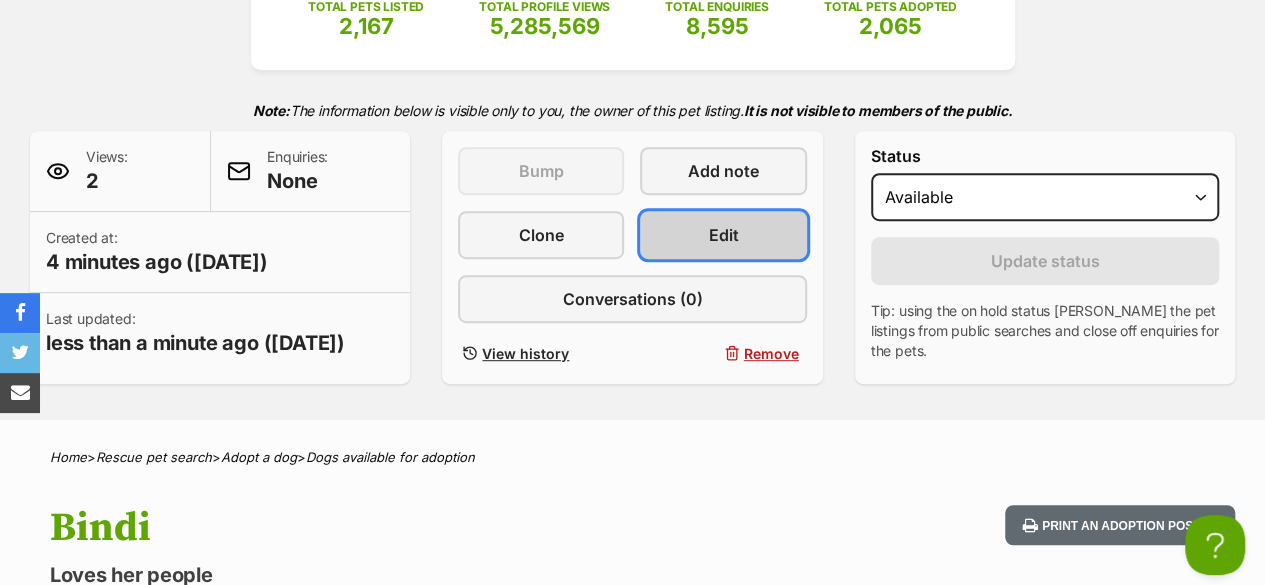click on "Edit" at bounding box center (724, 235) 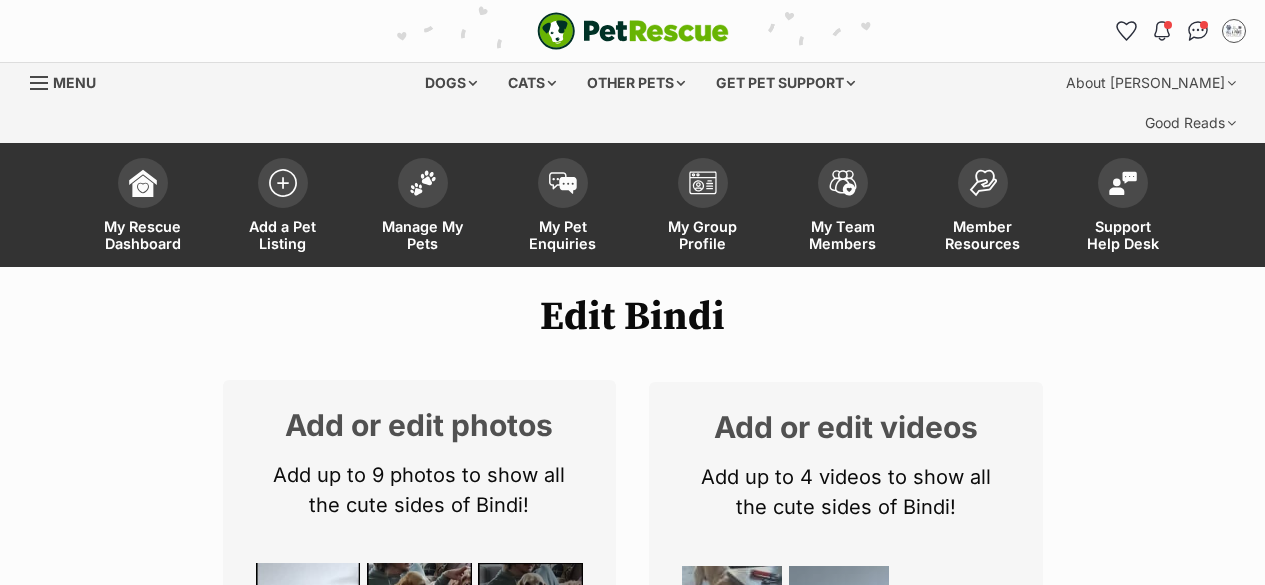 scroll, scrollTop: 400, scrollLeft: 0, axis: vertical 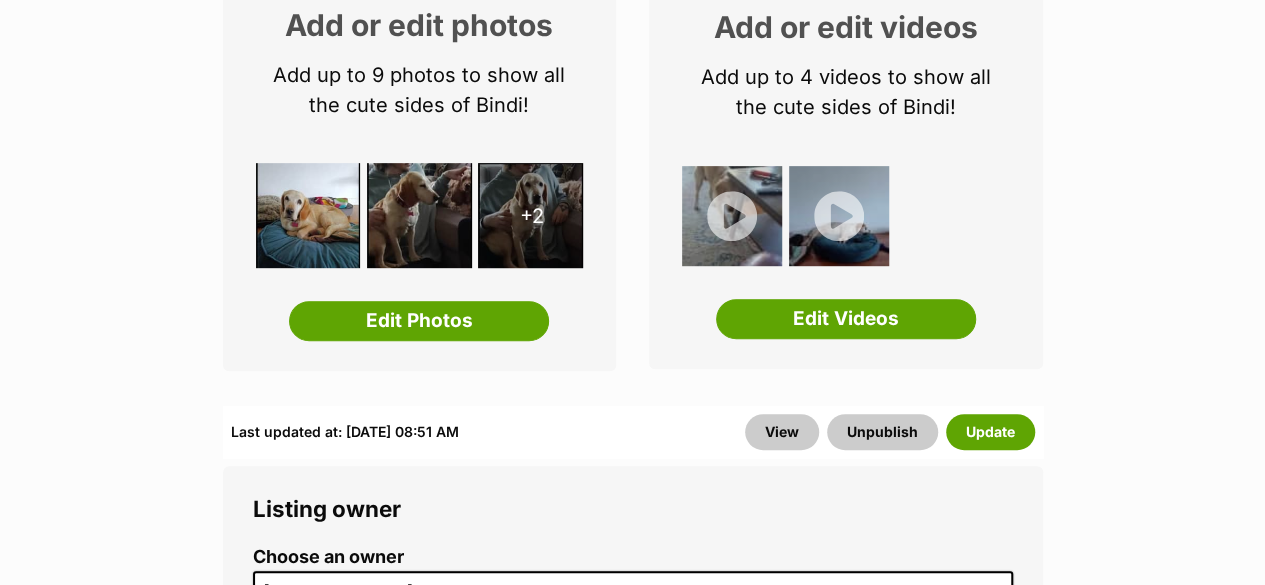 click on "Edit Photos" at bounding box center (419, 321) 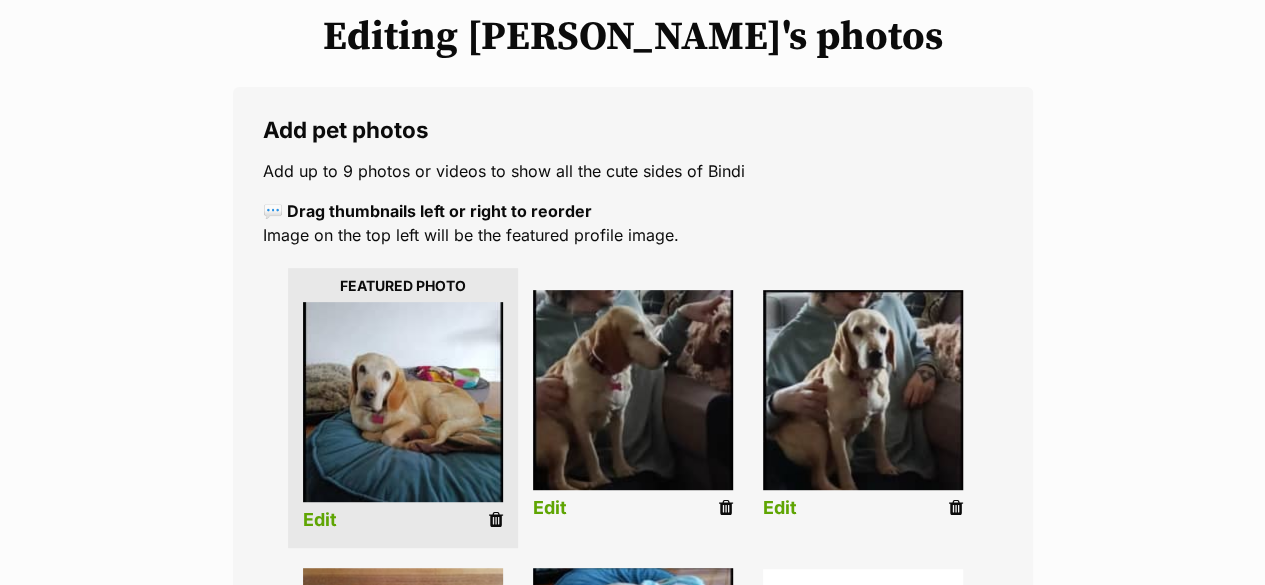 scroll, scrollTop: 0, scrollLeft: 0, axis: both 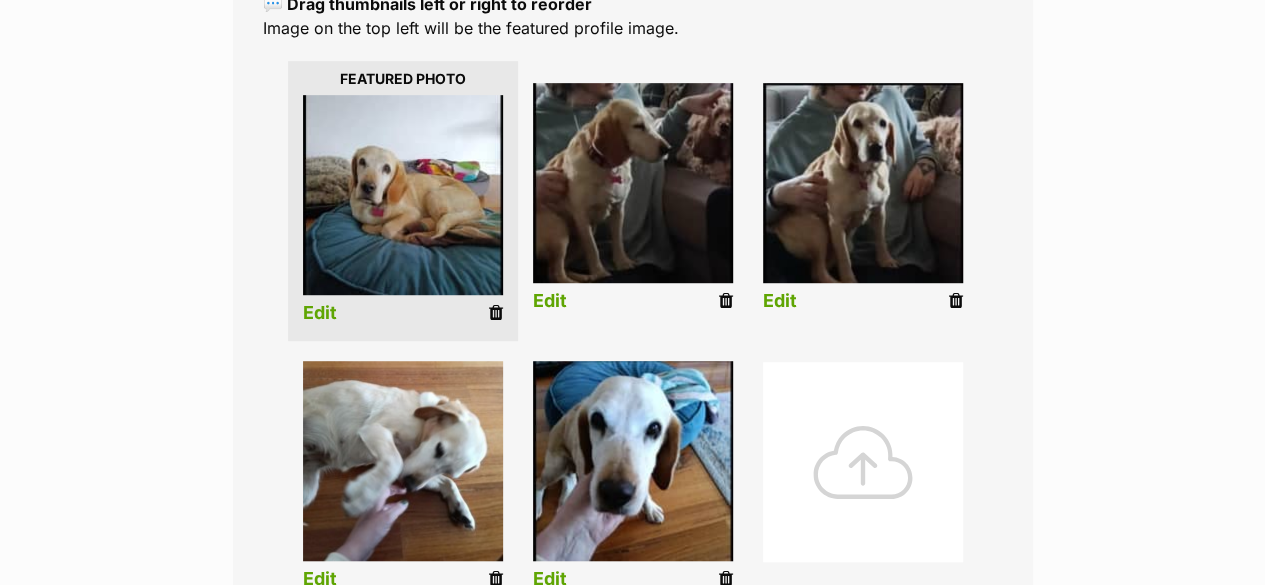 click at bounding box center (863, 462) 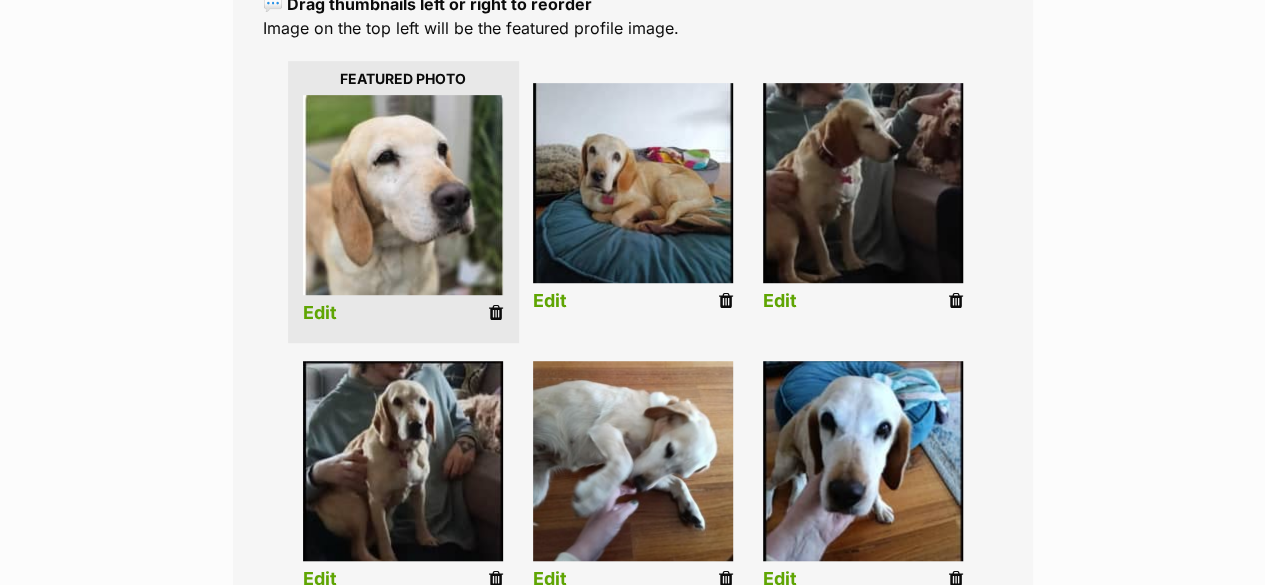 scroll, scrollTop: 512, scrollLeft: 0, axis: vertical 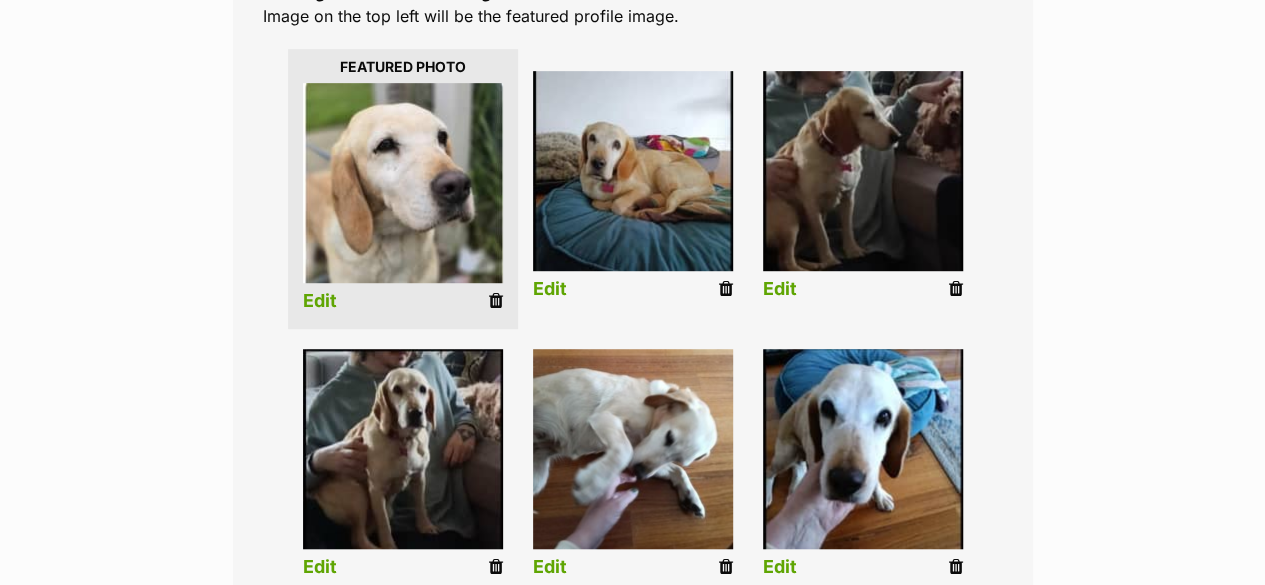click on "Edit" at bounding box center (320, 301) 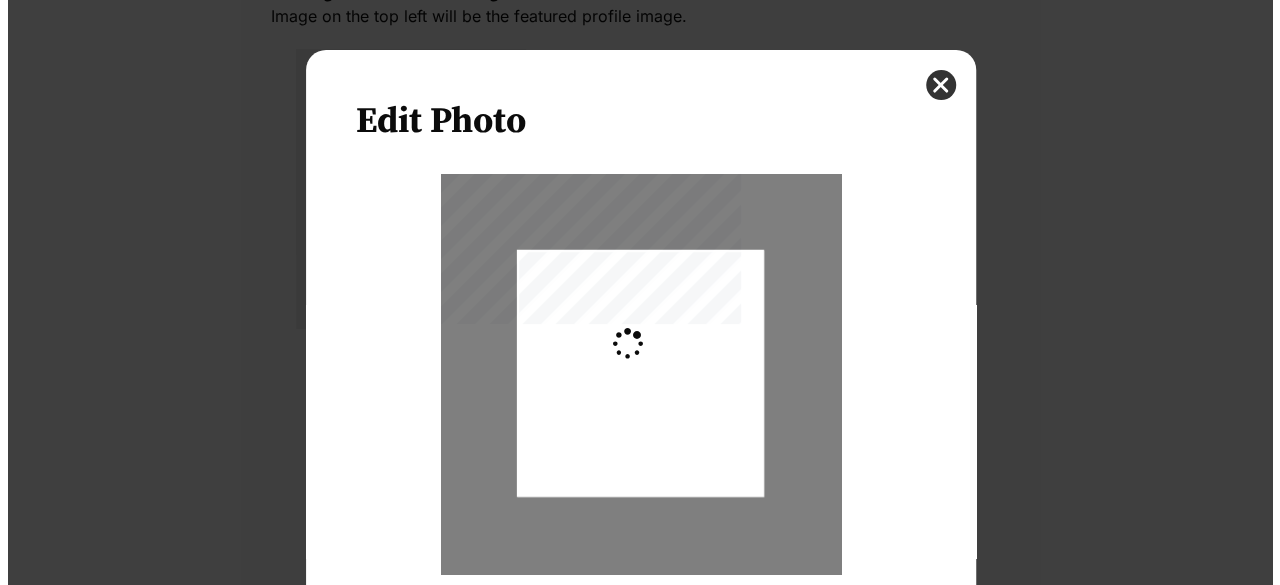 scroll, scrollTop: 0, scrollLeft: 0, axis: both 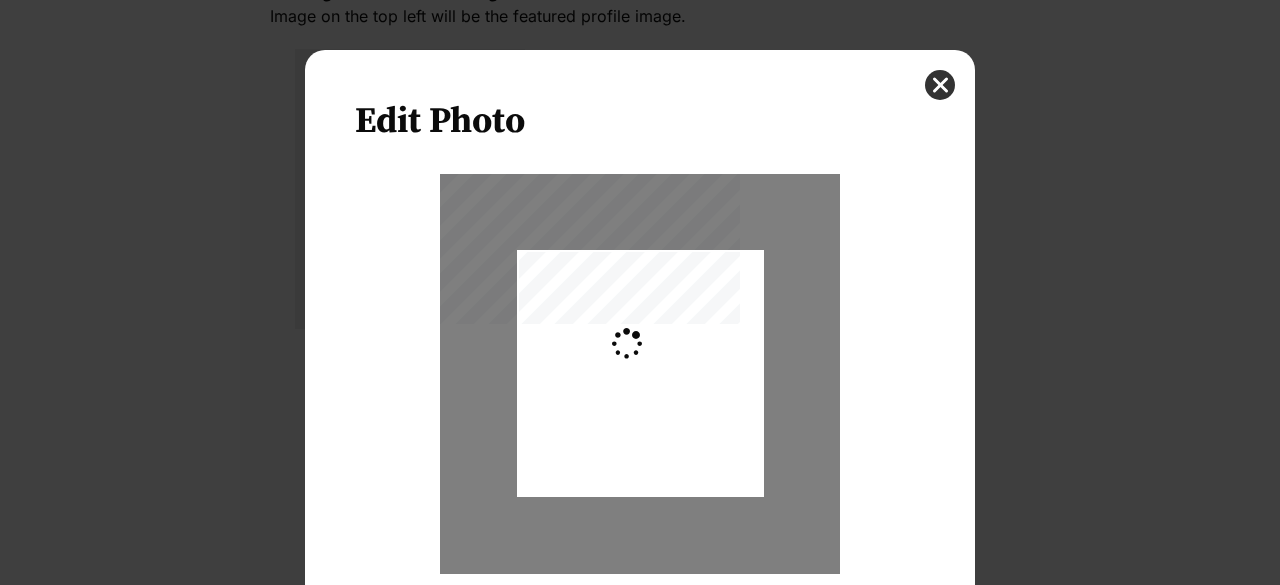 type on "0.2744" 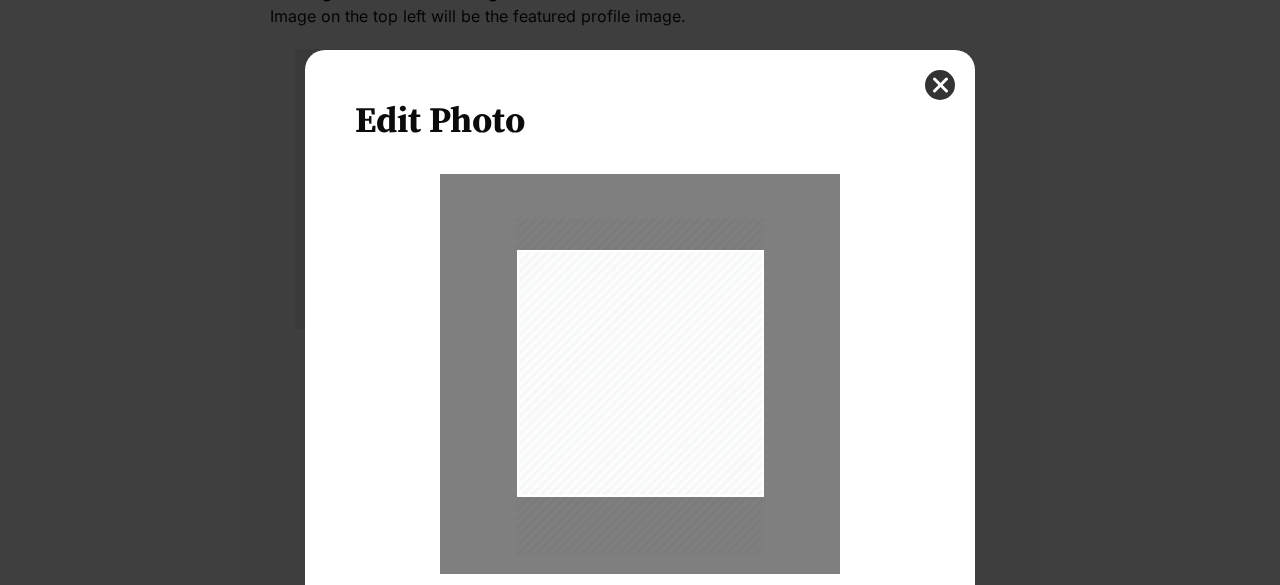 drag, startPoint x: 754, startPoint y: 399, endPoint x: 754, endPoint y: 411, distance: 12 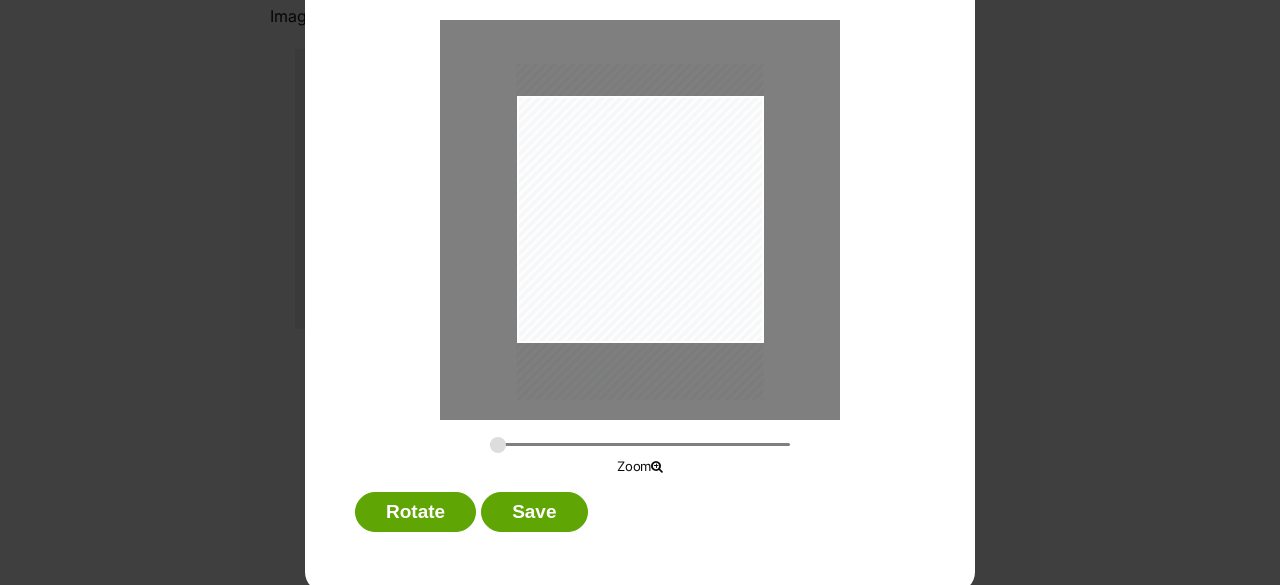 scroll, scrollTop: 160, scrollLeft: 0, axis: vertical 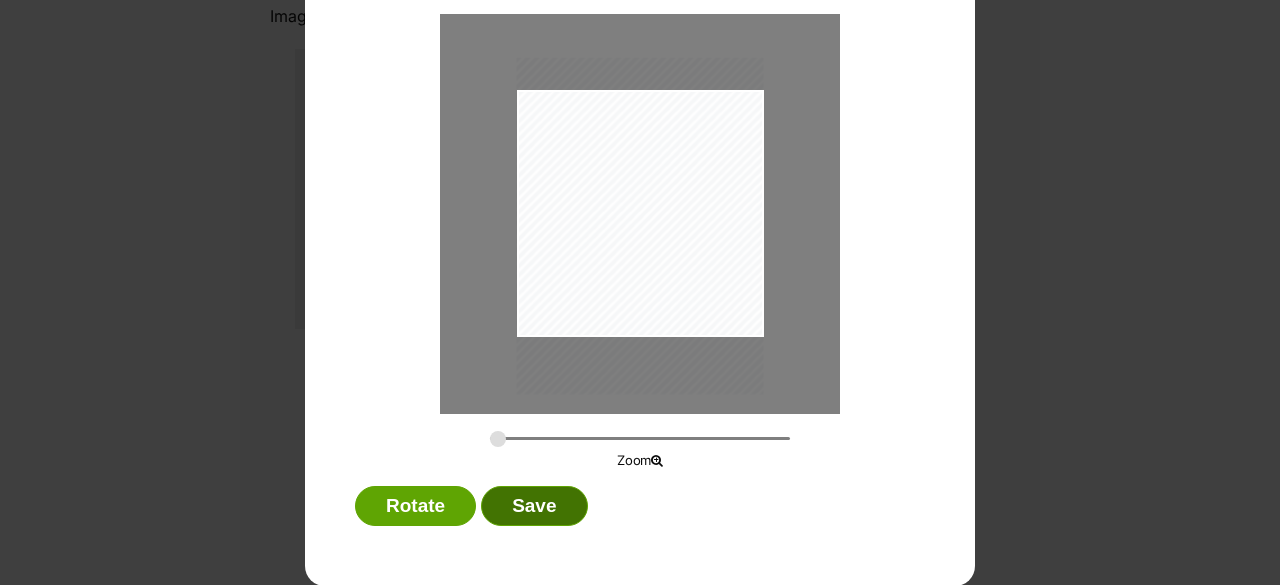 click on "Save" at bounding box center (534, 506) 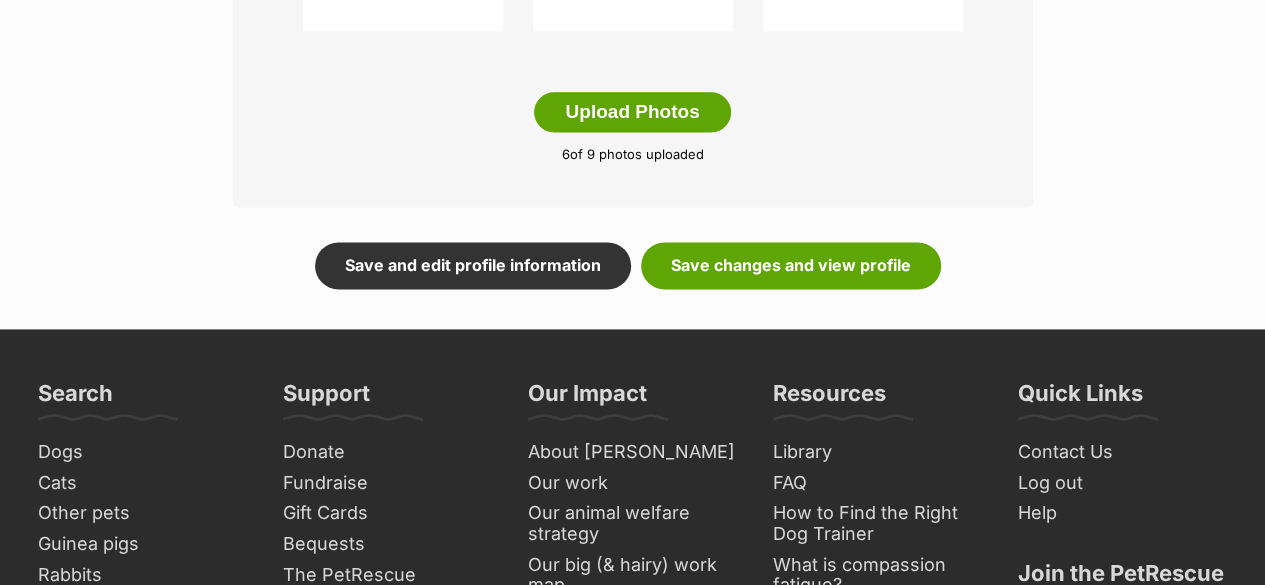scroll, scrollTop: 1300, scrollLeft: 0, axis: vertical 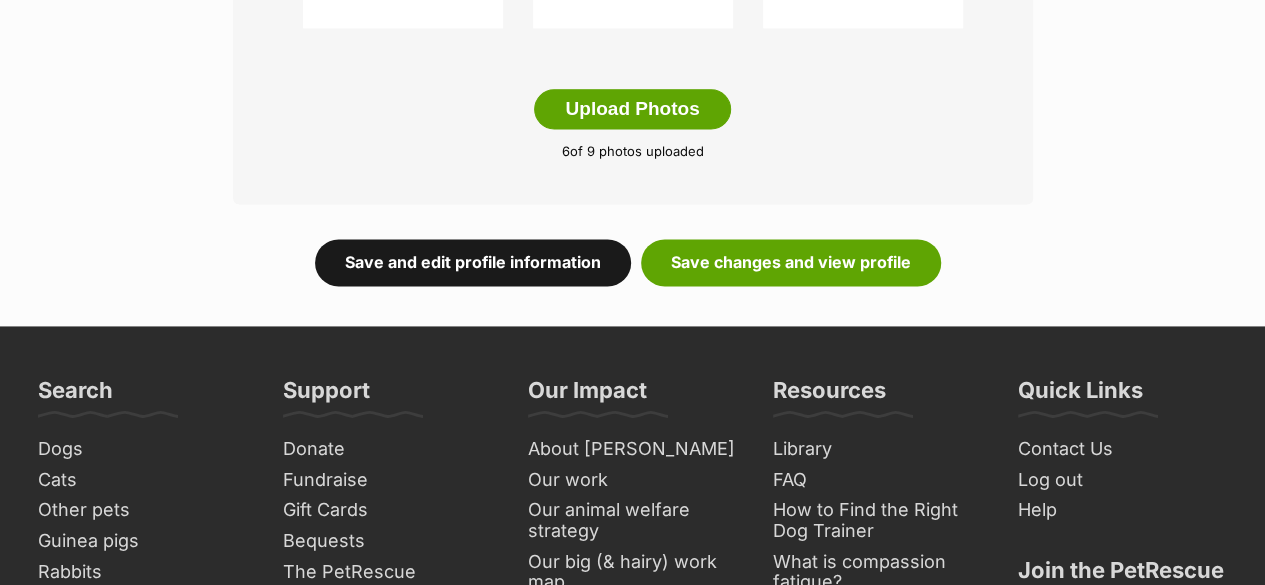 click on "Save and edit profile information" at bounding box center [473, 262] 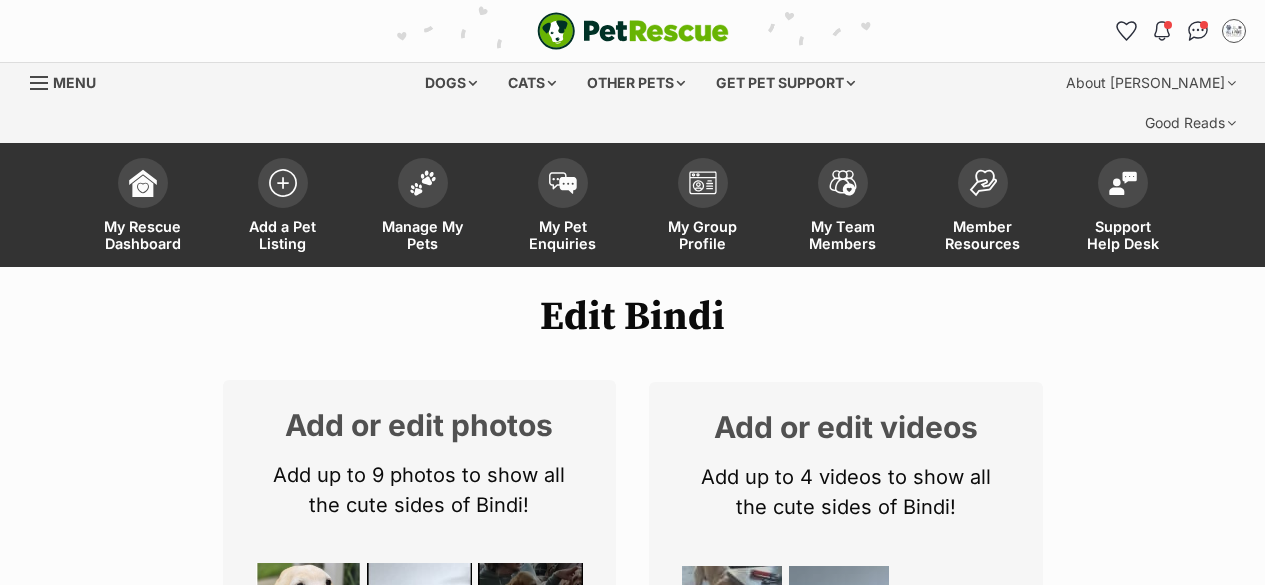 scroll, scrollTop: 200, scrollLeft: 0, axis: vertical 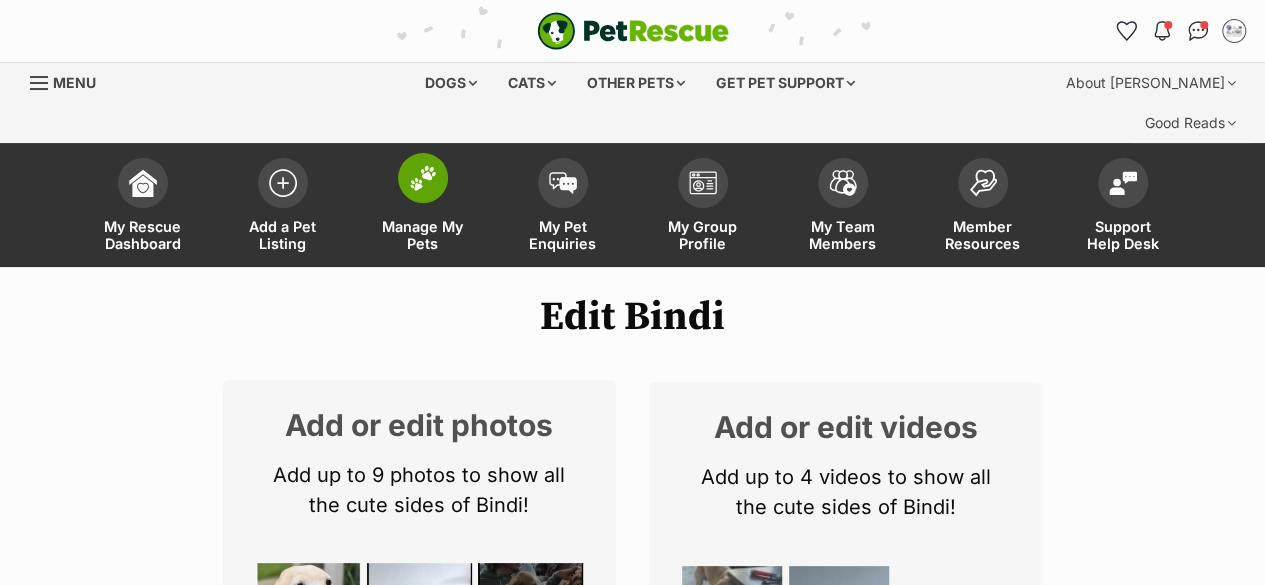 click on "Manage My Pets" at bounding box center (423, 235) 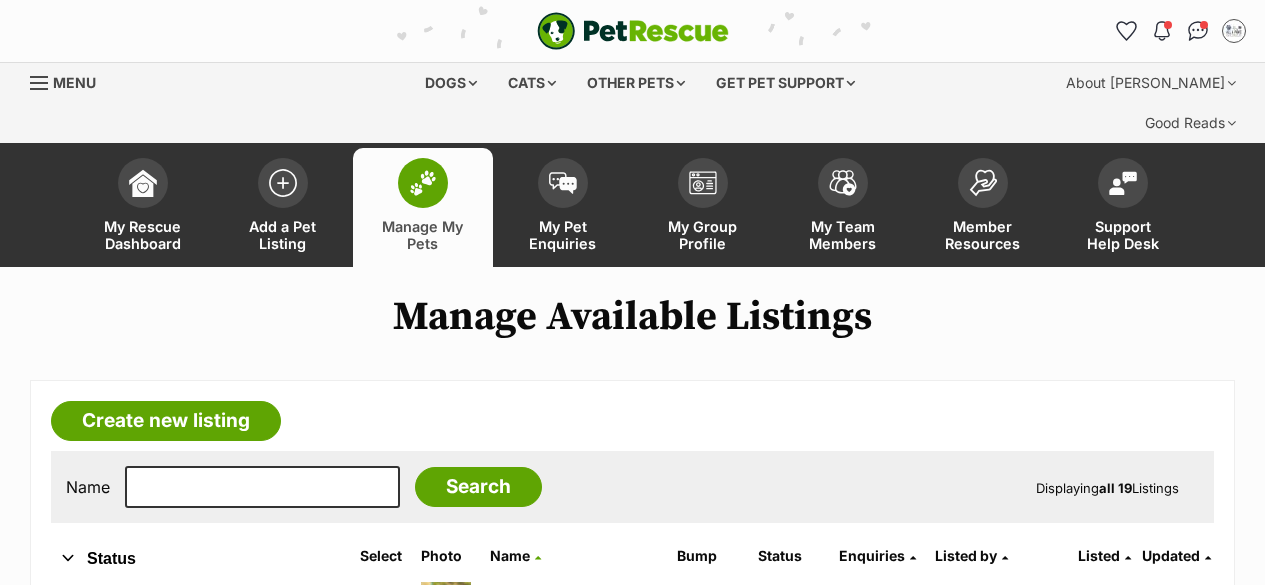 scroll, scrollTop: 0, scrollLeft: 0, axis: both 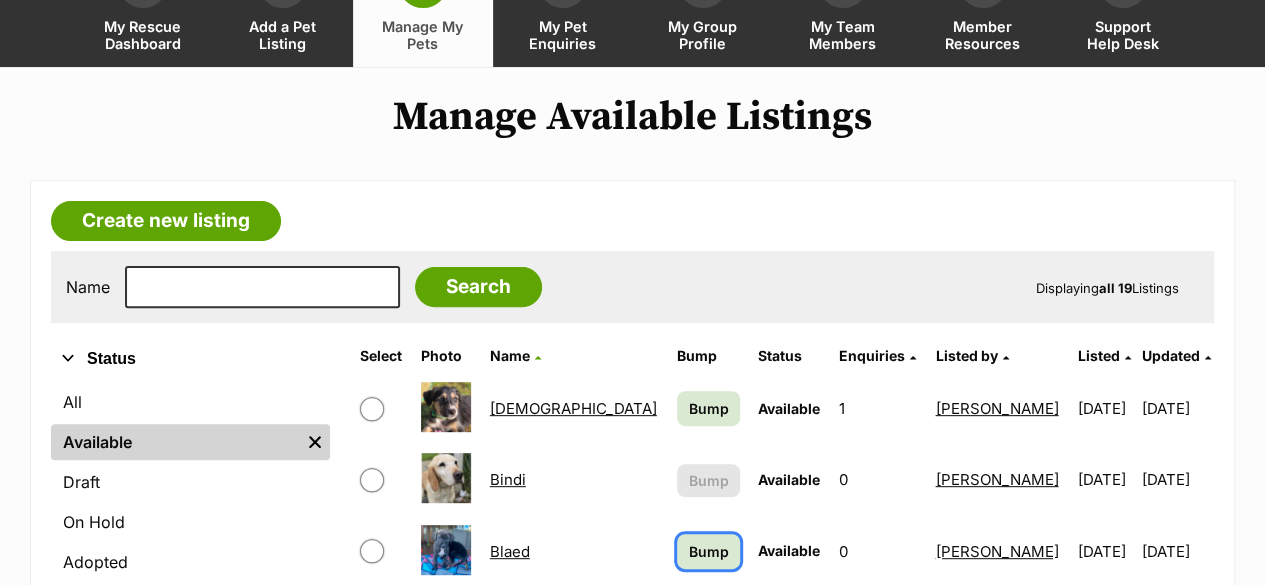 click on "Bump" at bounding box center (708, 551) 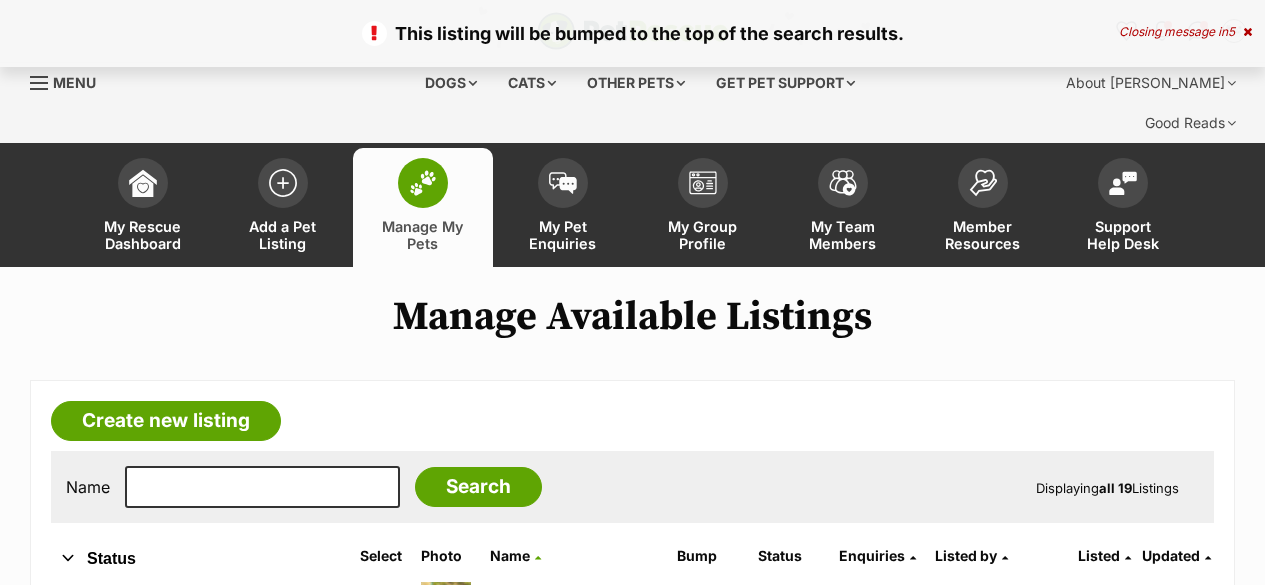 scroll, scrollTop: 0, scrollLeft: 0, axis: both 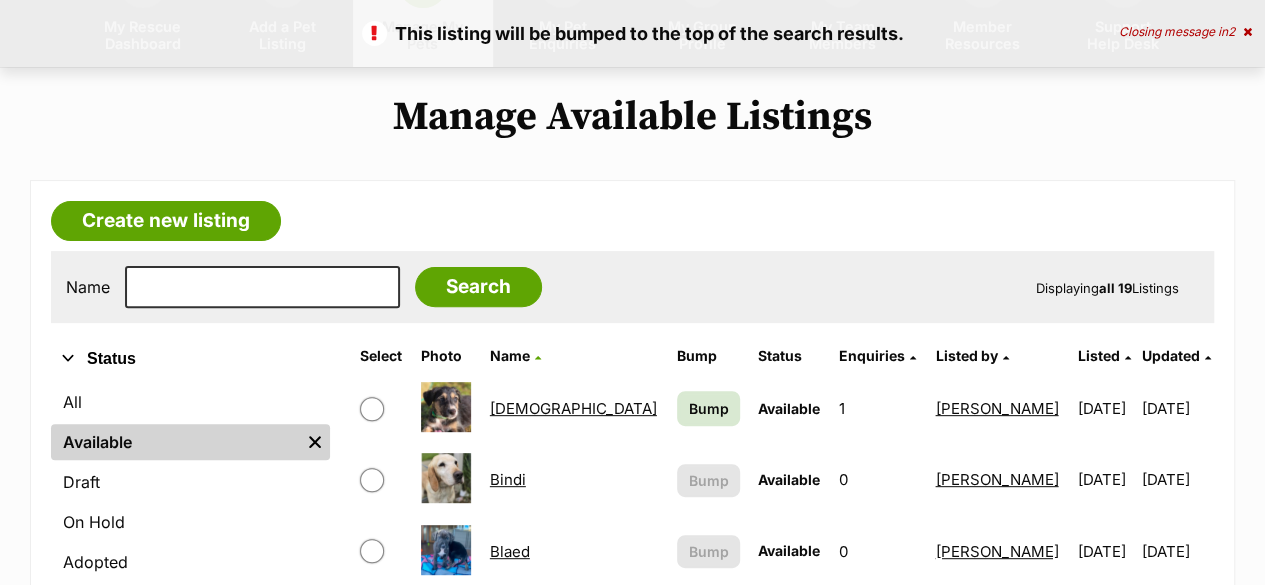 click on "Bindi" at bounding box center (508, 479) 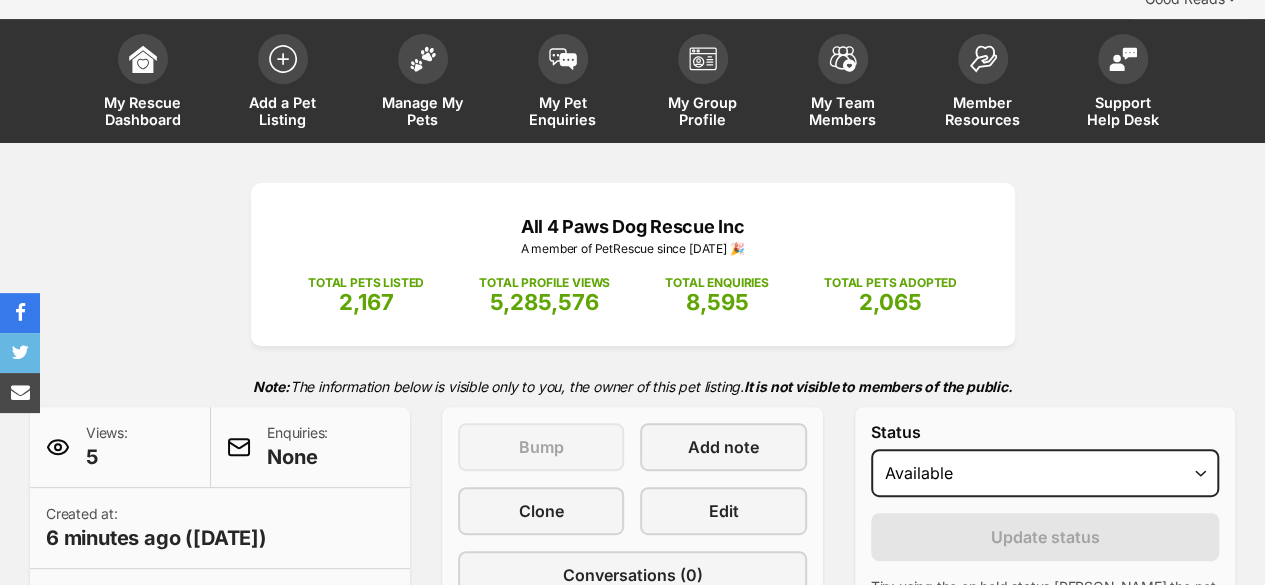 scroll, scrollTop: 0, scrollLeft: 0, axis: both 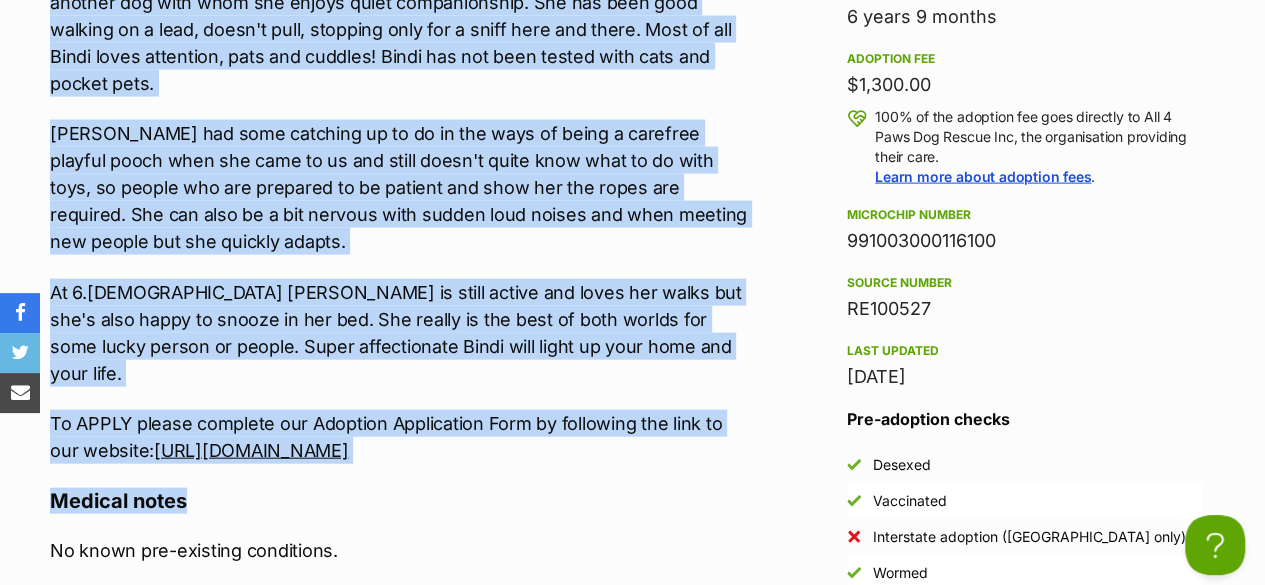 drag, startPoint x: 47, startPoint y: 237, endPoint x: 698, endPoint y: 386, distance: 667.8338 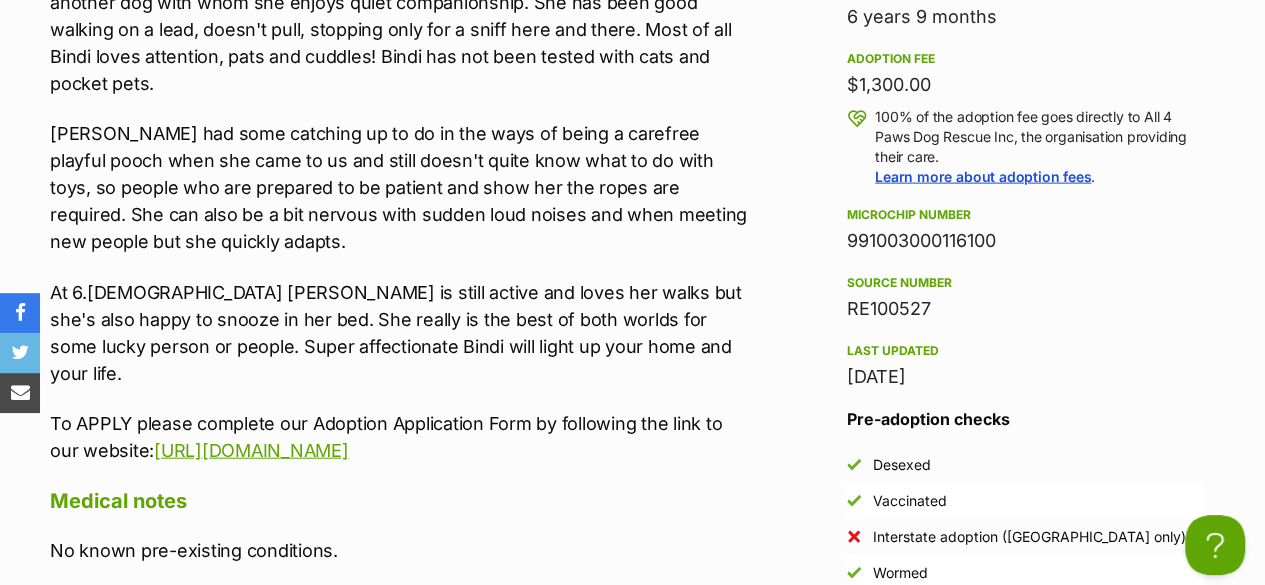 click on "About Bindi
Meet delightful Bindi whose warm, friendly personality and soulful eyes will melt your heart. Bindi has been the perfect guest in foster care but desperately needs to find her forever home.
Being a medium sized dog, she is neither too big nor too small, she is just right and will be content with sitting on your lap or going for a run.  Bindi really loves to be around her people and follows you around as you go about your day so people who are home more often than not are required. She is currently living with another dog with whom she enjoys quiet companionship. She has been good walking on a lead, doesn't pull, stopping only for a sniff here and there. Most of all Bindi loves attention, pats and cuddles!  Bindi has not been tested with cats and pocket pets.
To APPLY please complete our Adoption Application Form by following the link to our website:  https://www.all4pawsdogrescue.com.au/forms.html
Medical notes
No known pre-existing conditions.
Watch videos of Bindi" at bounding box center (401, 555) 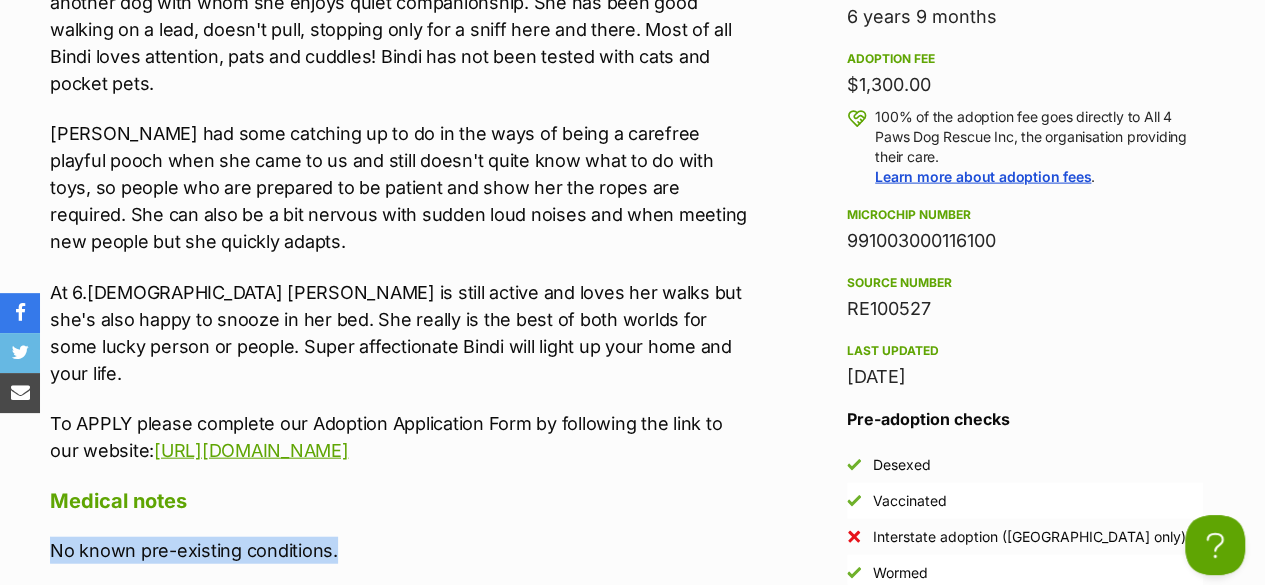 drag, startPoint x: 202, startPoint y: 461, endPoint x: 18, endPoint y: 461, distance: 184 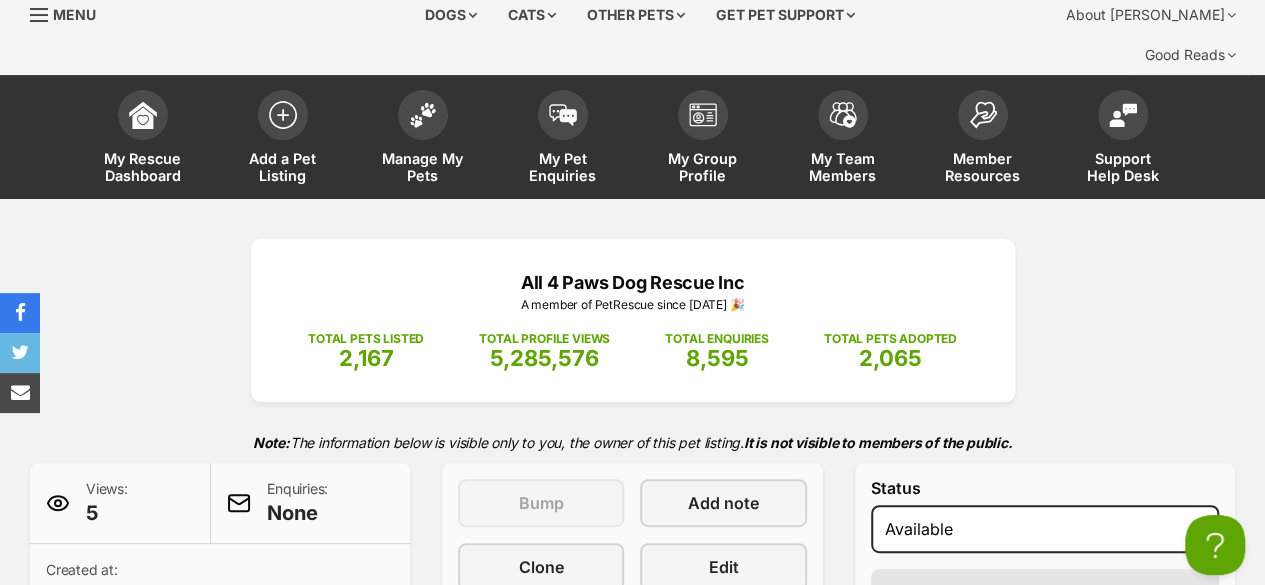 scroll, scrollTop: 0, scrollLeft: 0, axis: both 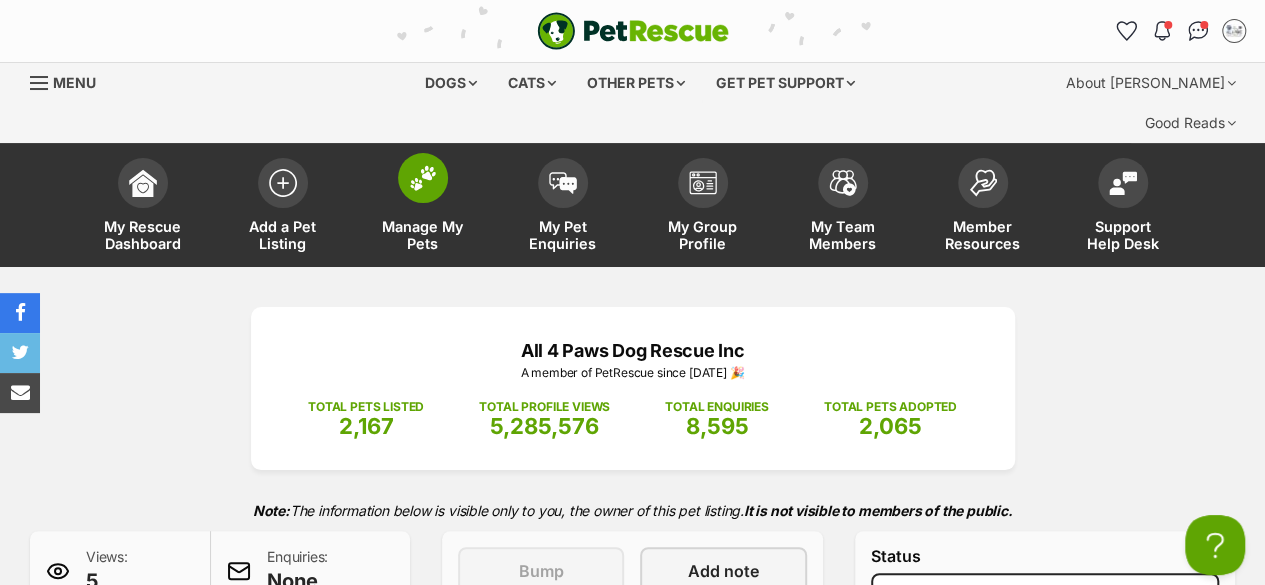 click on "Manage My Pets" at bounding box center (423, 235) 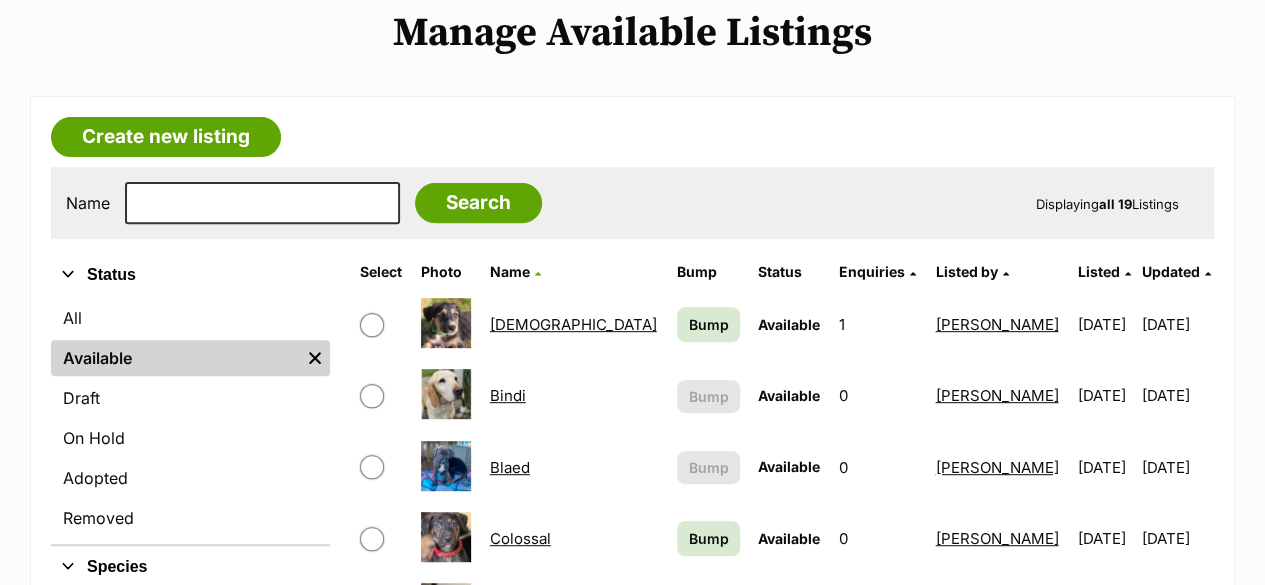 scroll, scrollTop: 0, scrollLeft: 0, axis: both 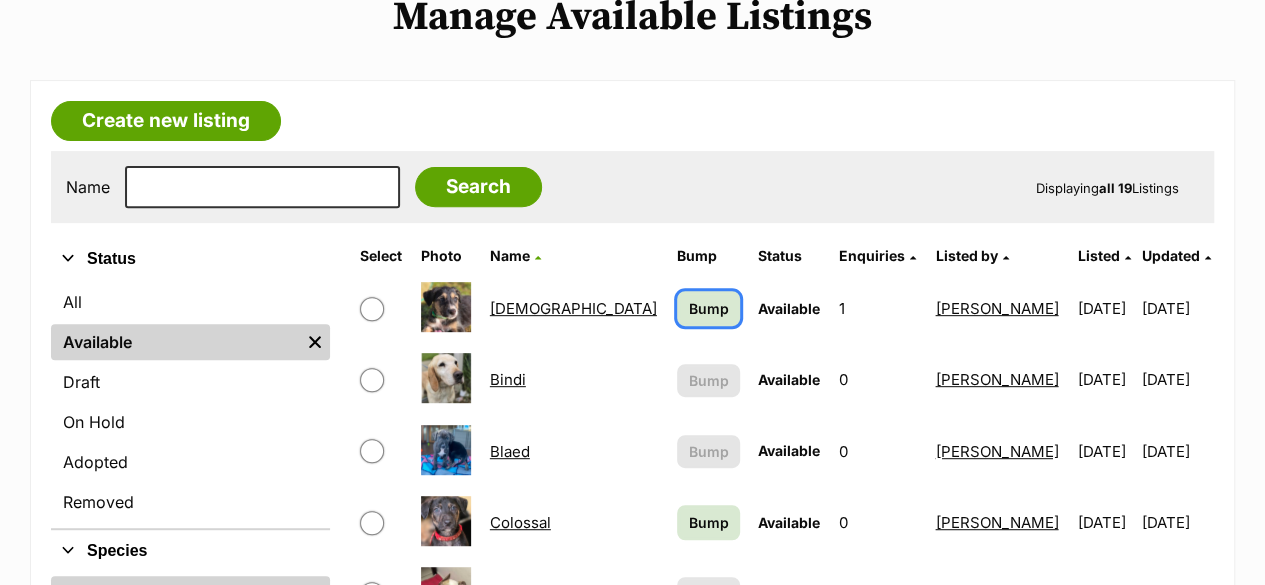 click on "Bump" at bounding box center [709, 308] 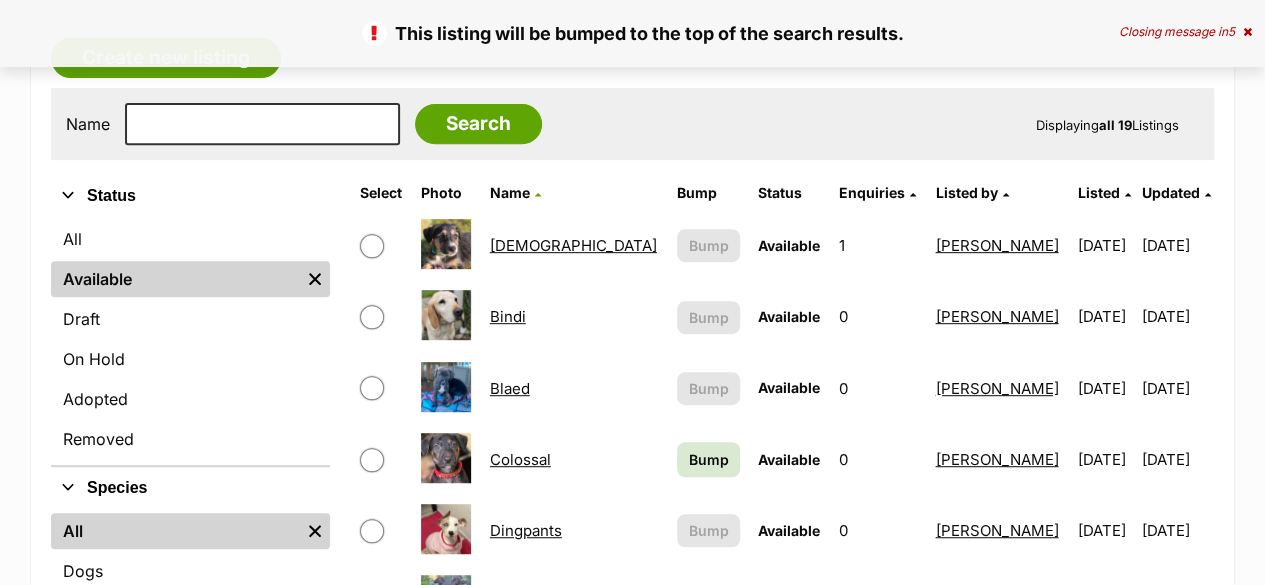 scroll, scrollTop: 400, scrollLeft: 0, axis: vertical 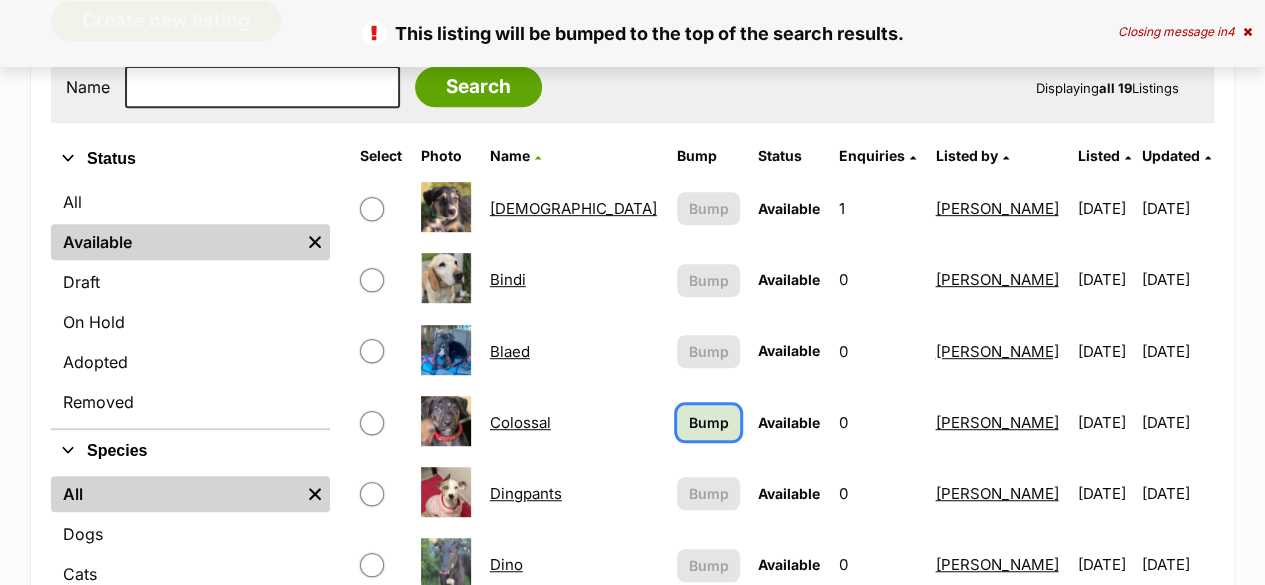 click on "Bump" at bounding box center [709, 422] 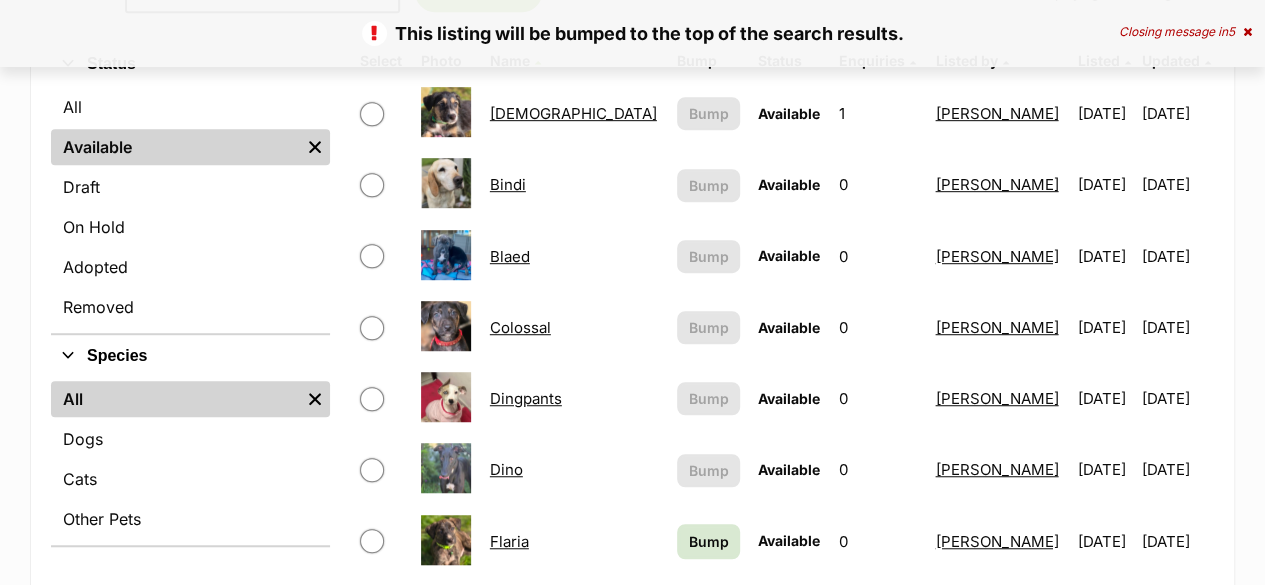 scroll, scrollTop: 500, scrollLeft: 0, axis: vertical 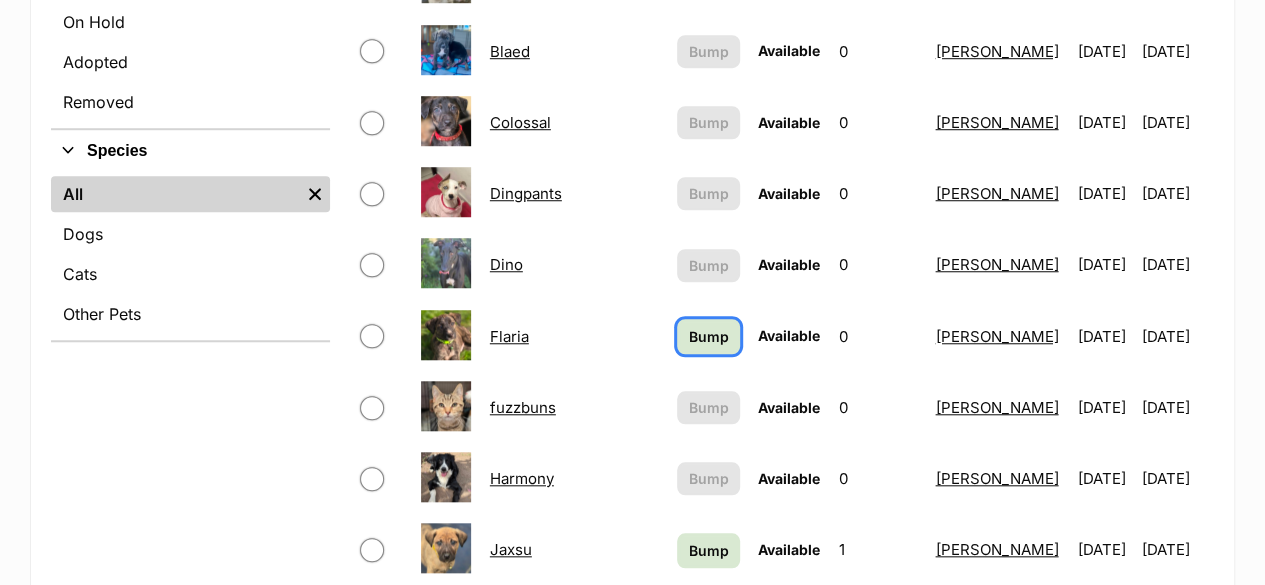 click on "Bump" at bounding box center (709, 336) 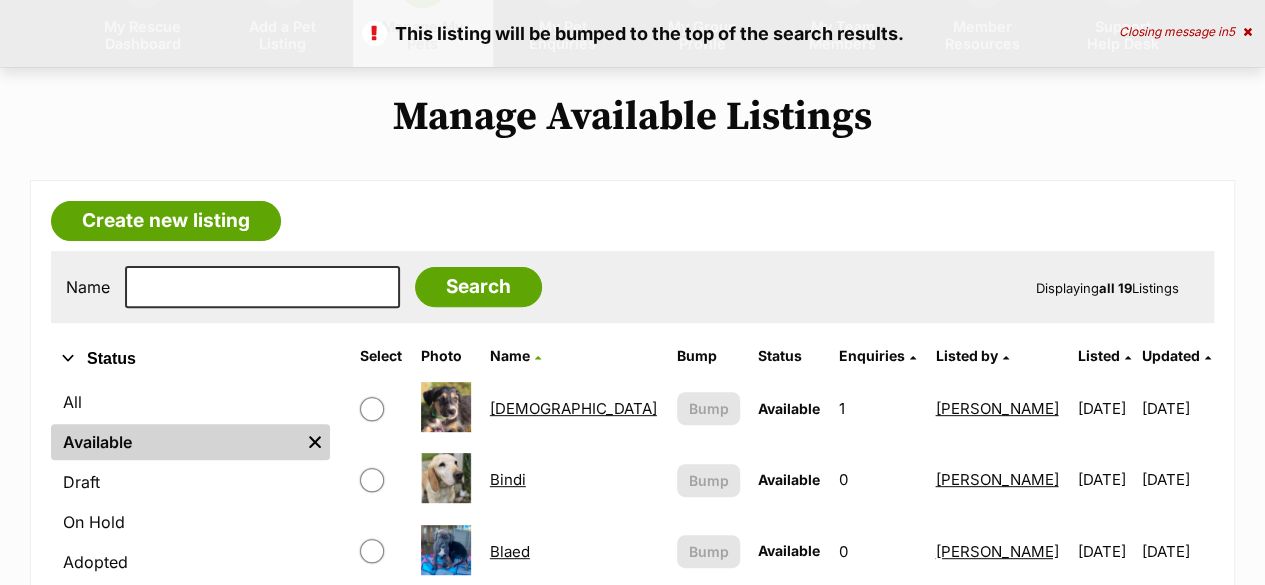 scroll, scrollTop: 200, scrollLeft: 0, axis: vertical 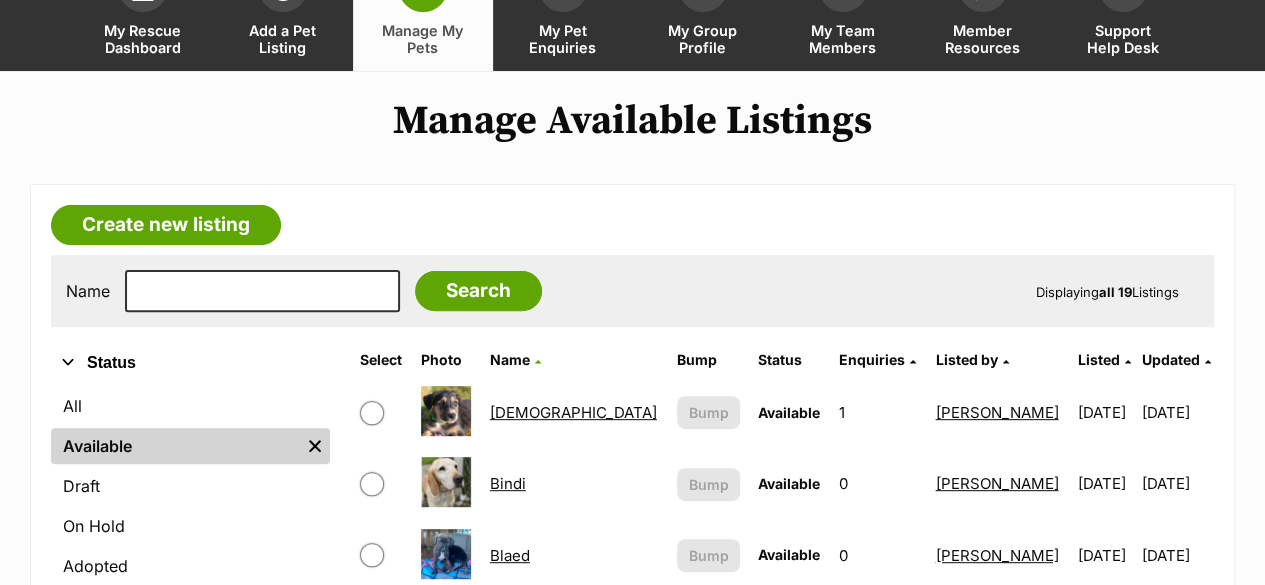 click on "Bindi" at bounding box center (508, 483) 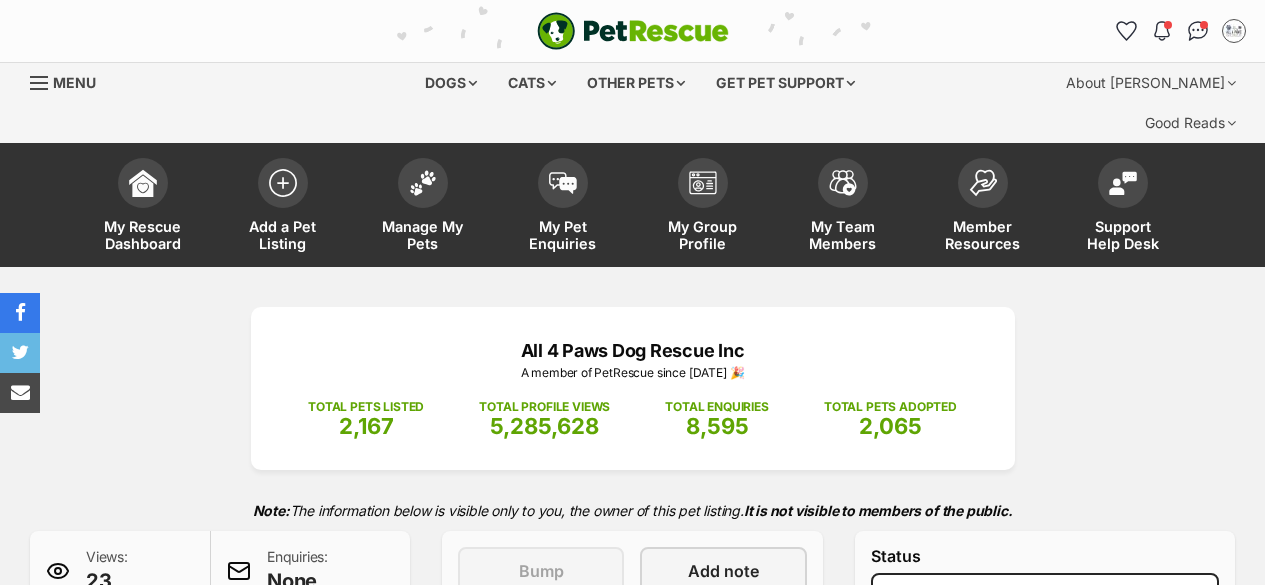 scroll, scrollTop: 0, scrollLeft: 0, axis: both 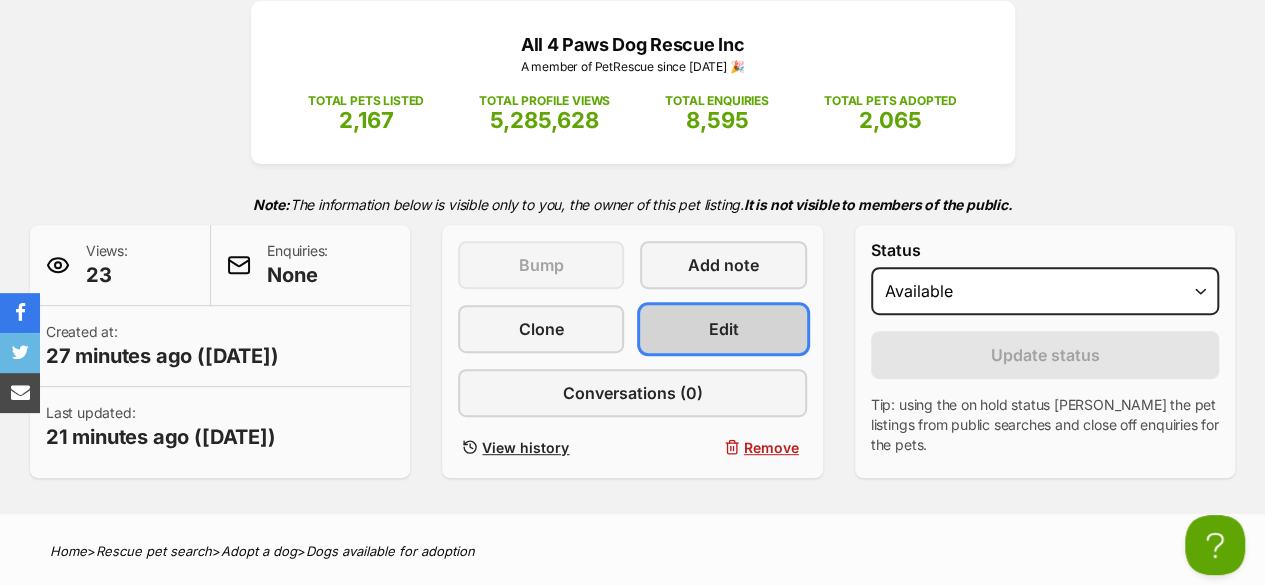 click on "Edit" at bounding box center (723, 329) 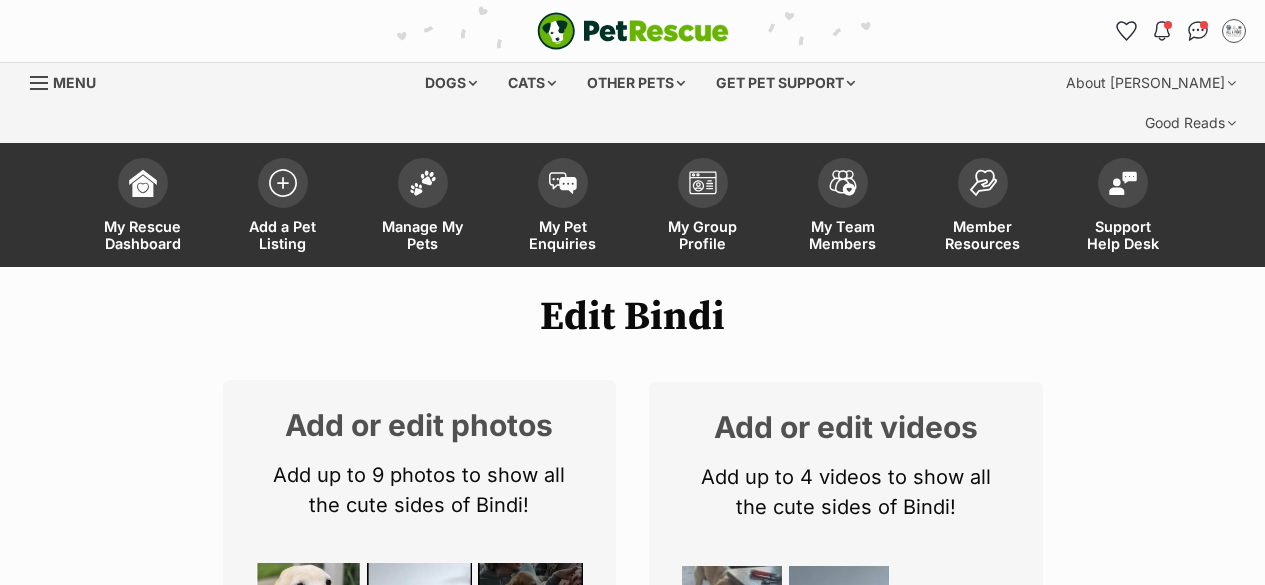 scroll, scrollTop: 0, scrollLeft: 0, axis: both 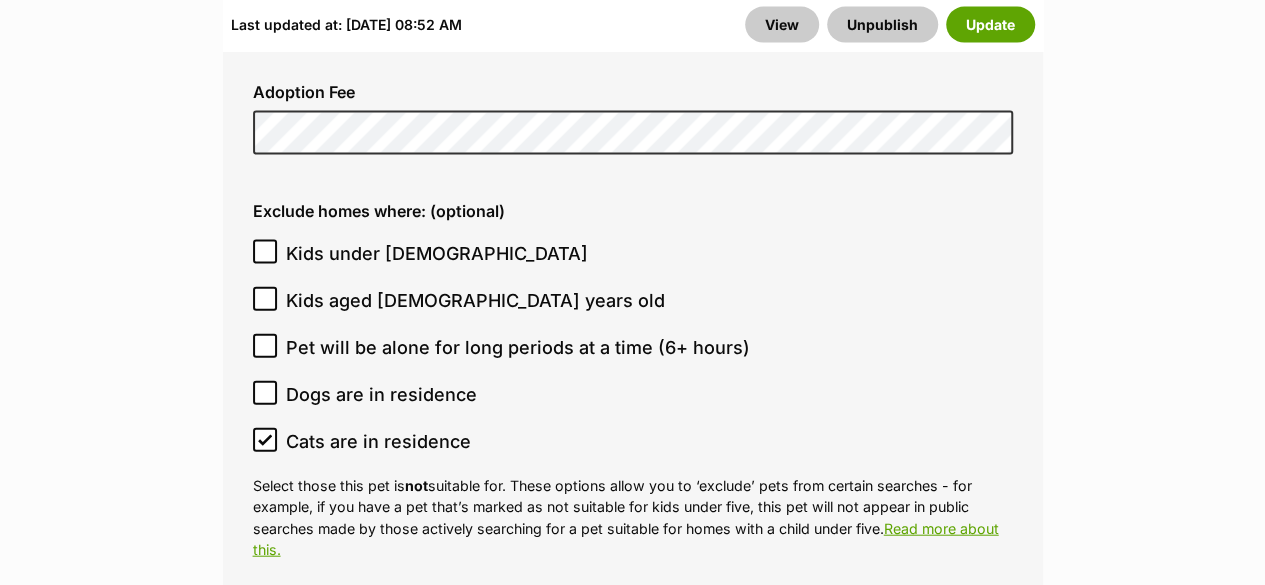 click 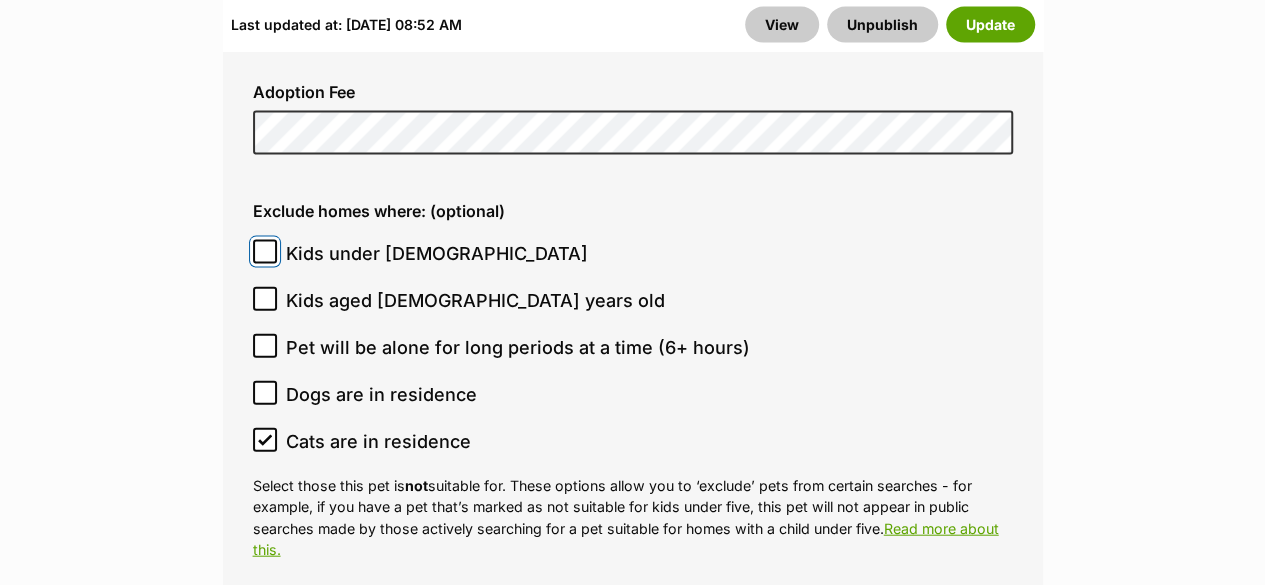 click on "Kids under [DEMOGRAPHIC_DATA]" at bounding box center [265, 252] 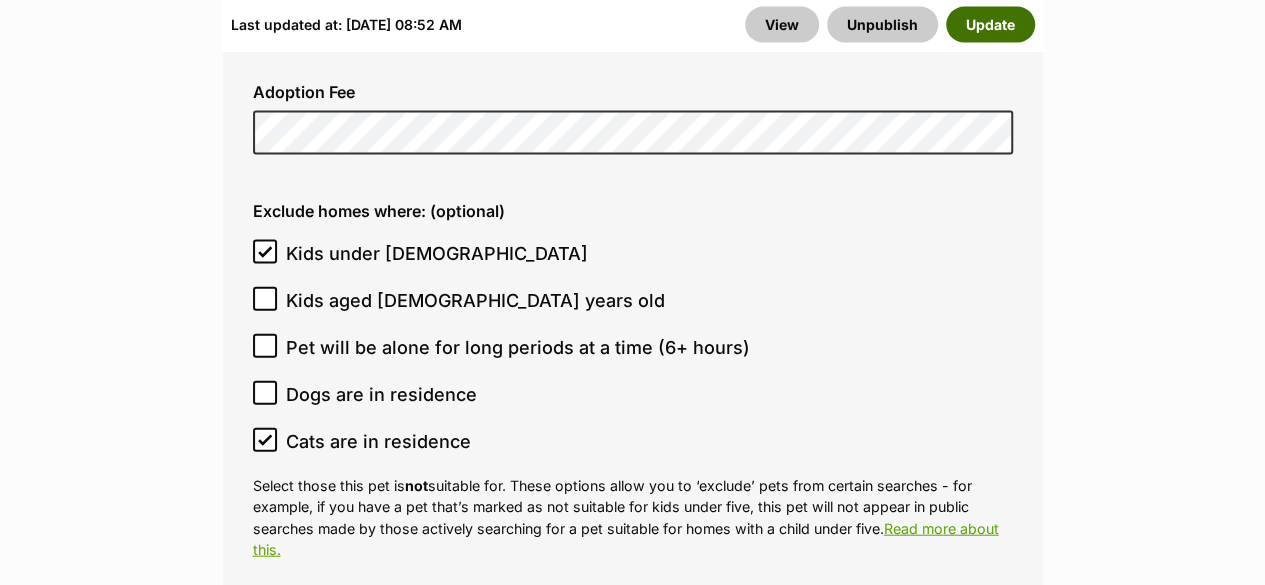 click on "Update" at bounding box center (990, 25) 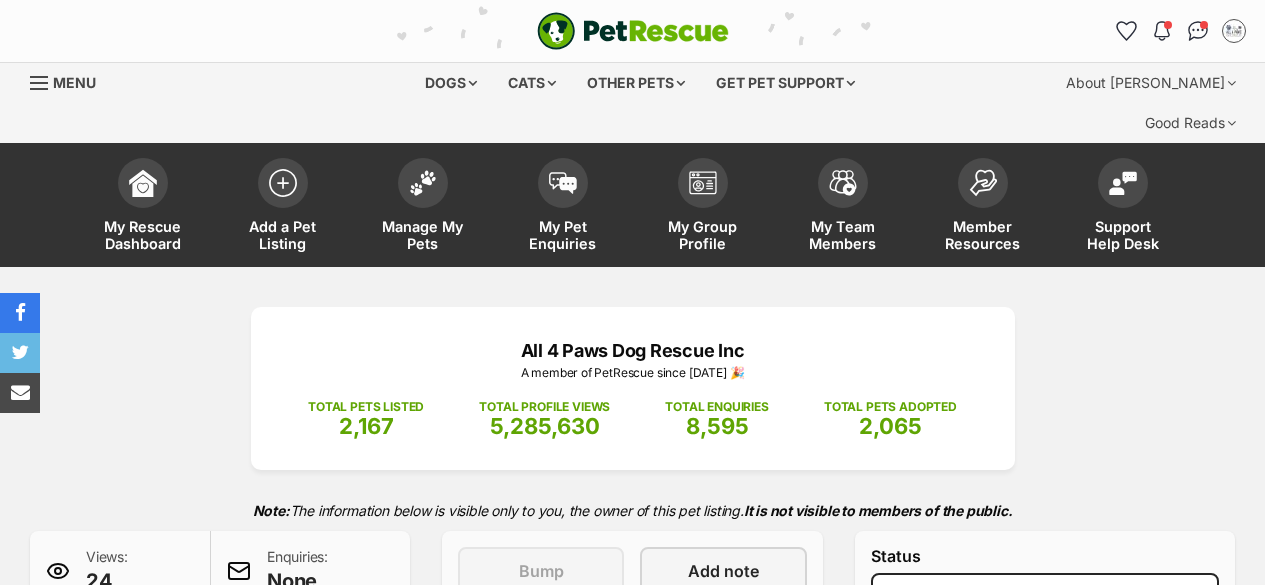 scroll, scrollTop: 0, scrollLeft: 0, axis: both 